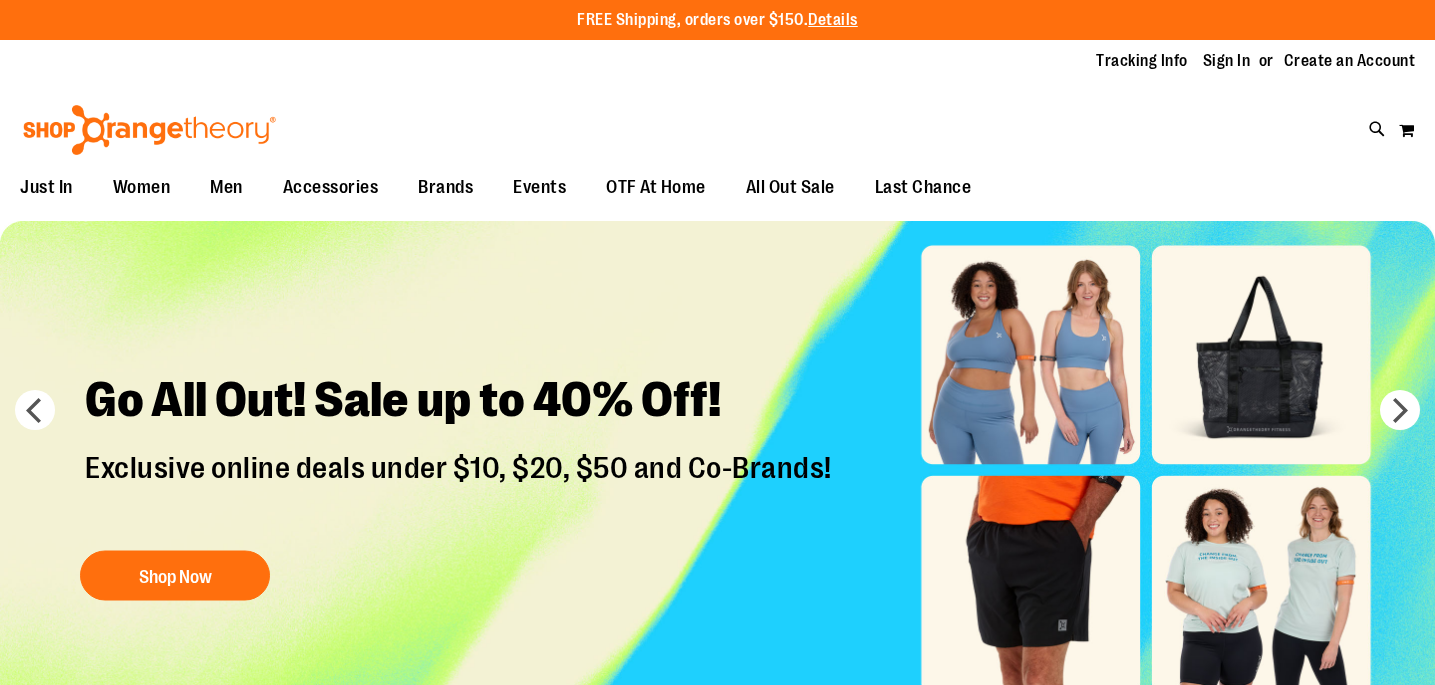 scroll, scrollTop: 0, scrollLeft: 0, axis: both 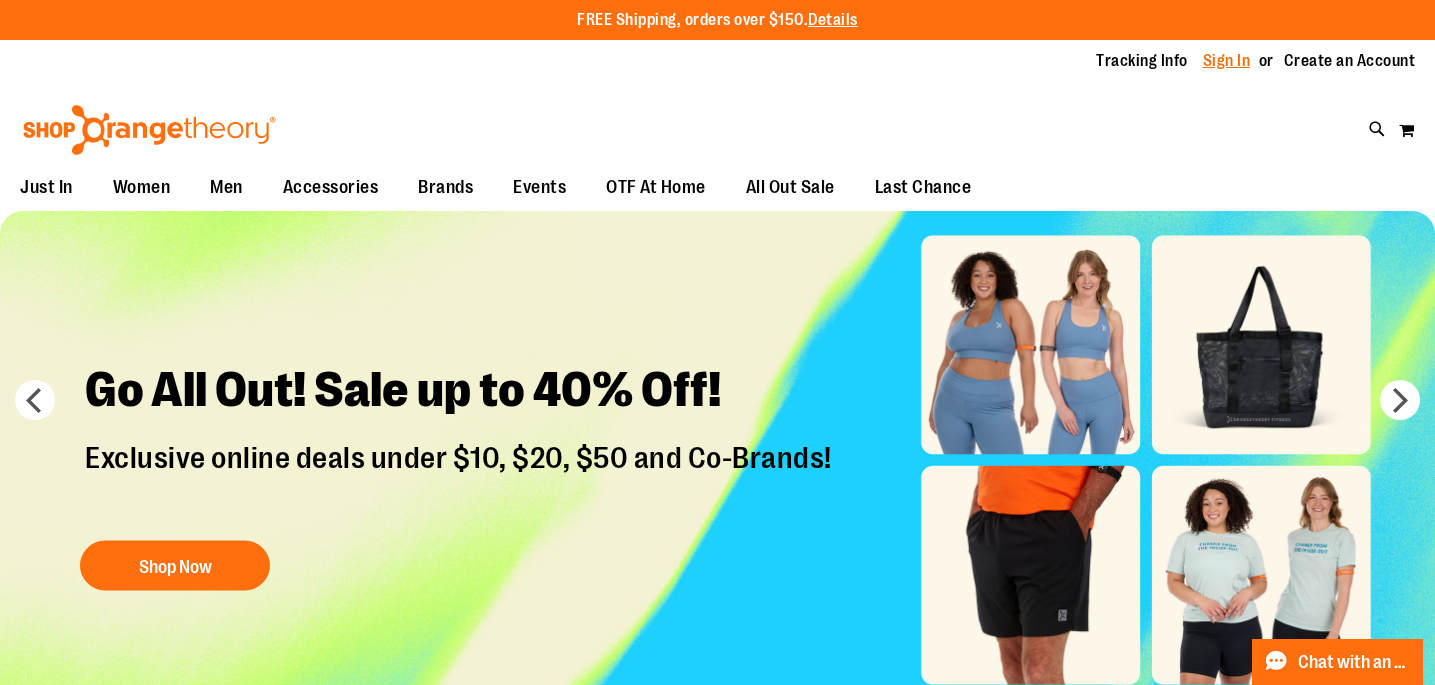 click on "Sign In" at bounding box center (1227, 61) 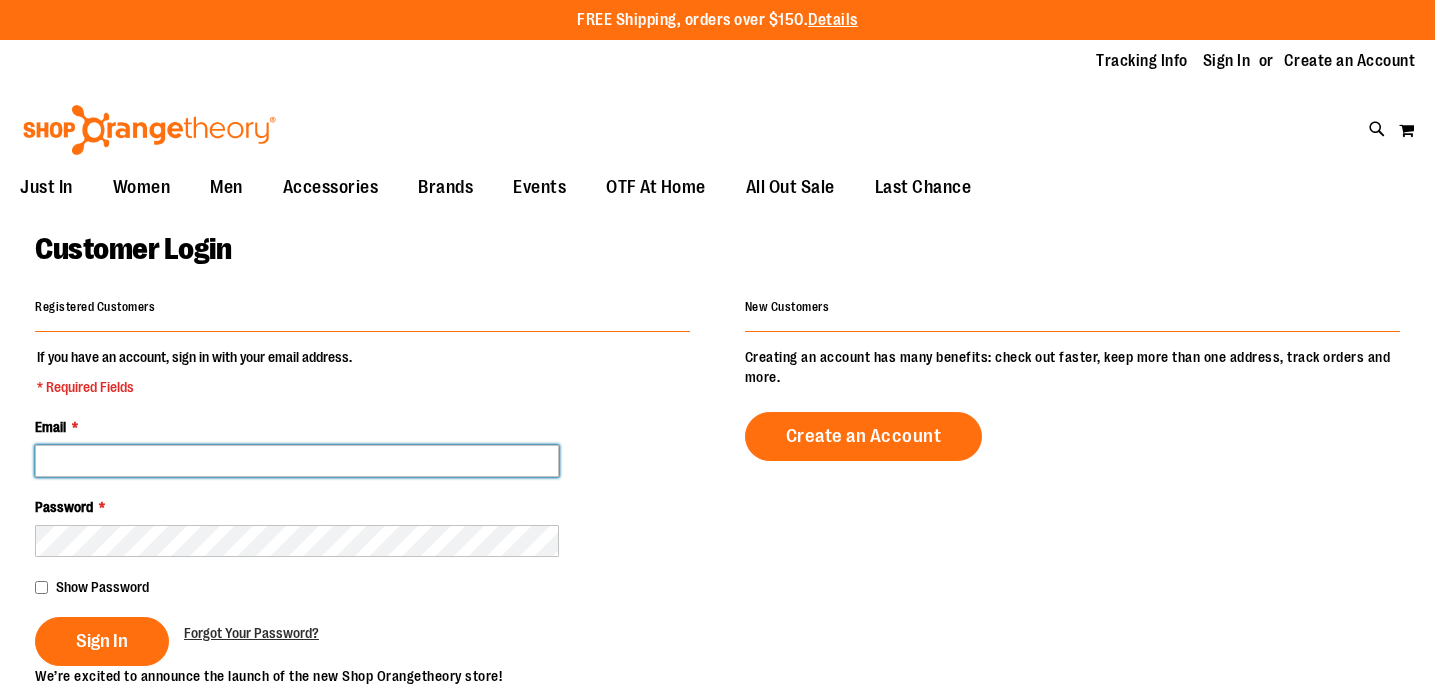 scroll, scrollTop: 0, scrollLeft: 0, axis: both 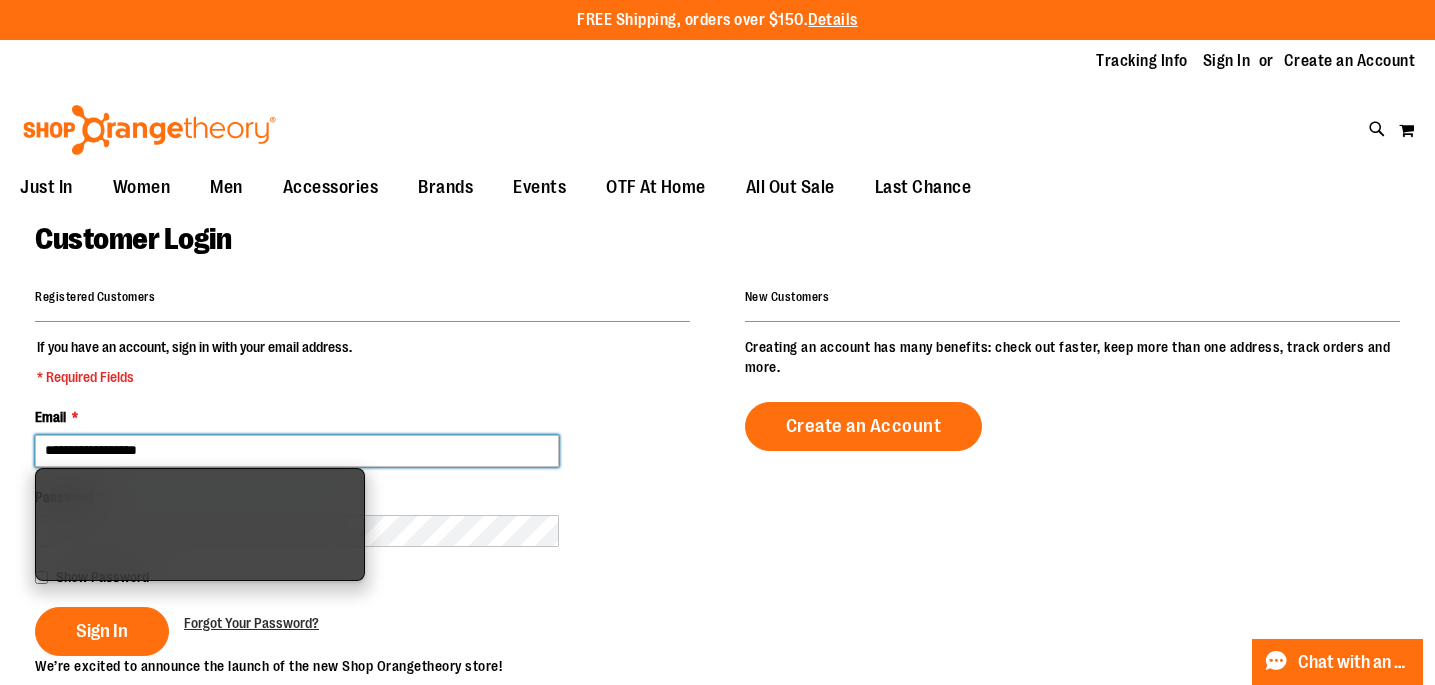 type on "**********" 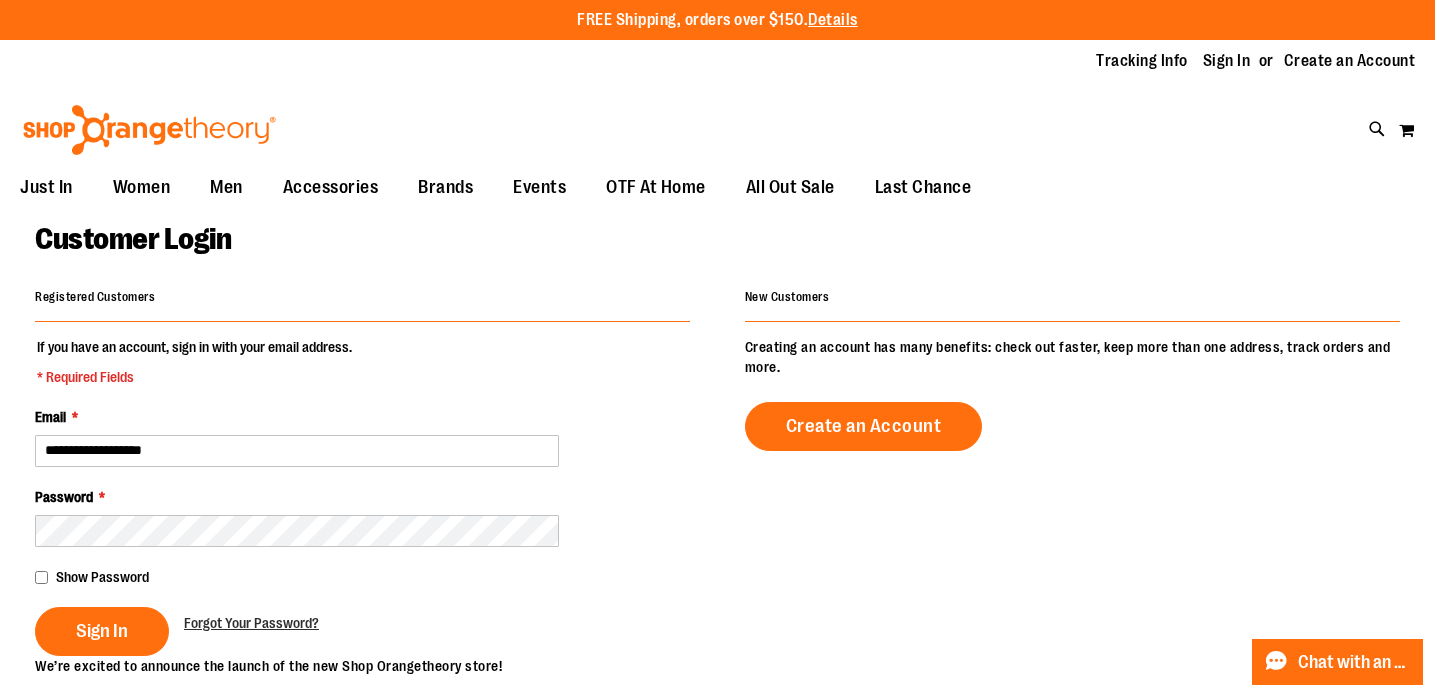 click on "Show Password" at bounding box center [102, 577] 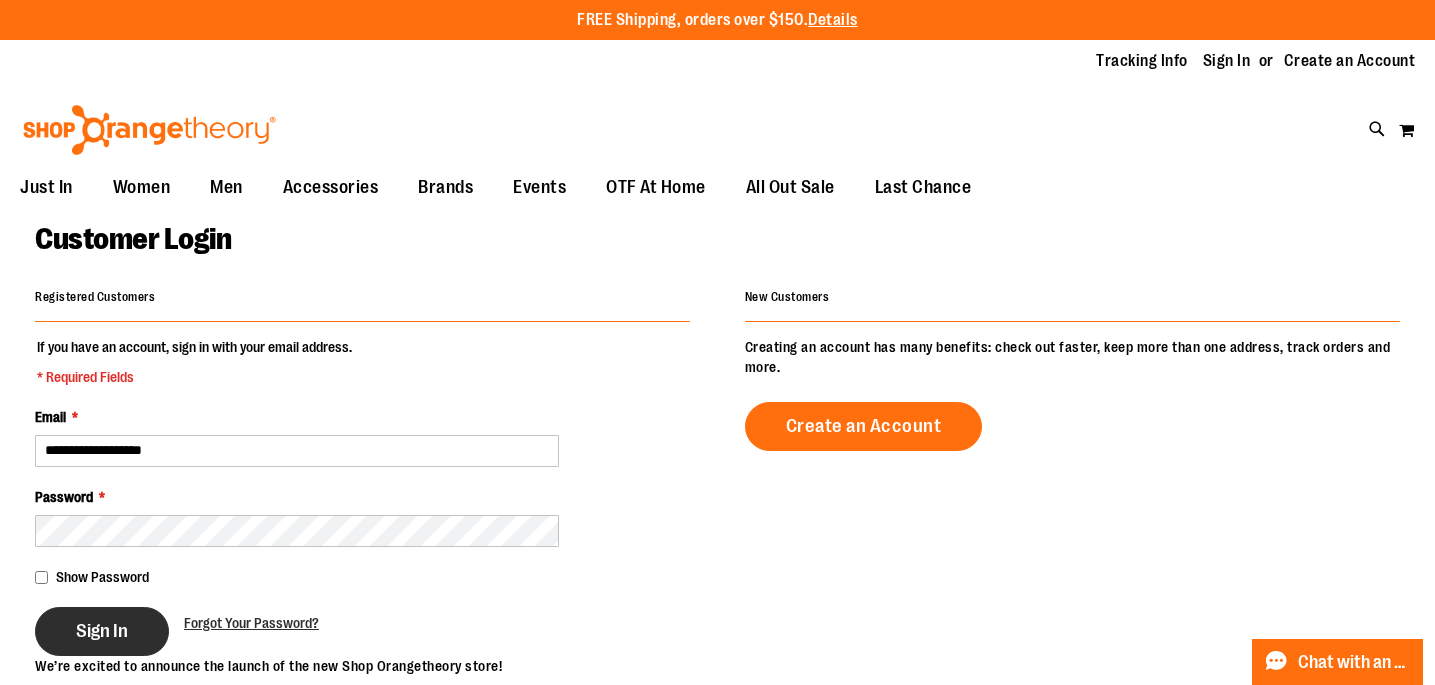 click on "Sign In" at bounding box center [102, 631] 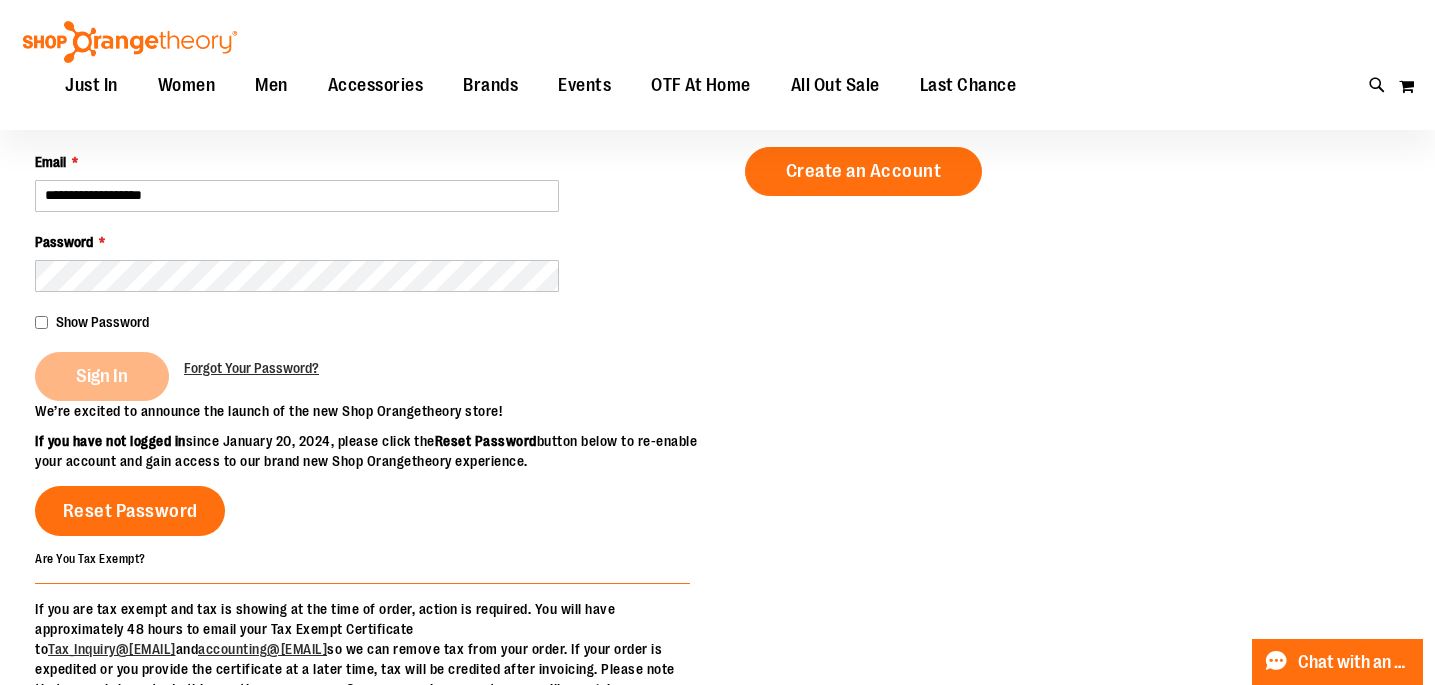 scroll, scrollTop: 0, scrollLeft: 0, axis: both 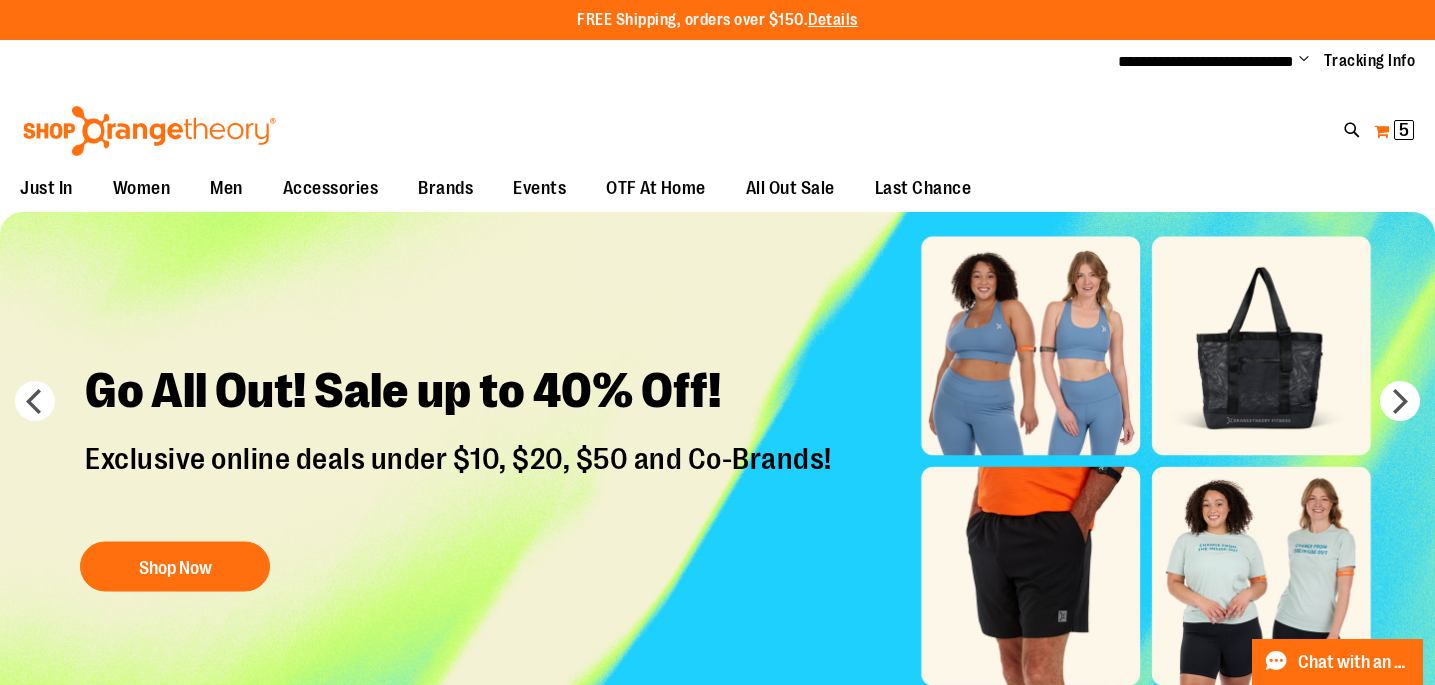 click on "5" at bounding box center [1404, 130] 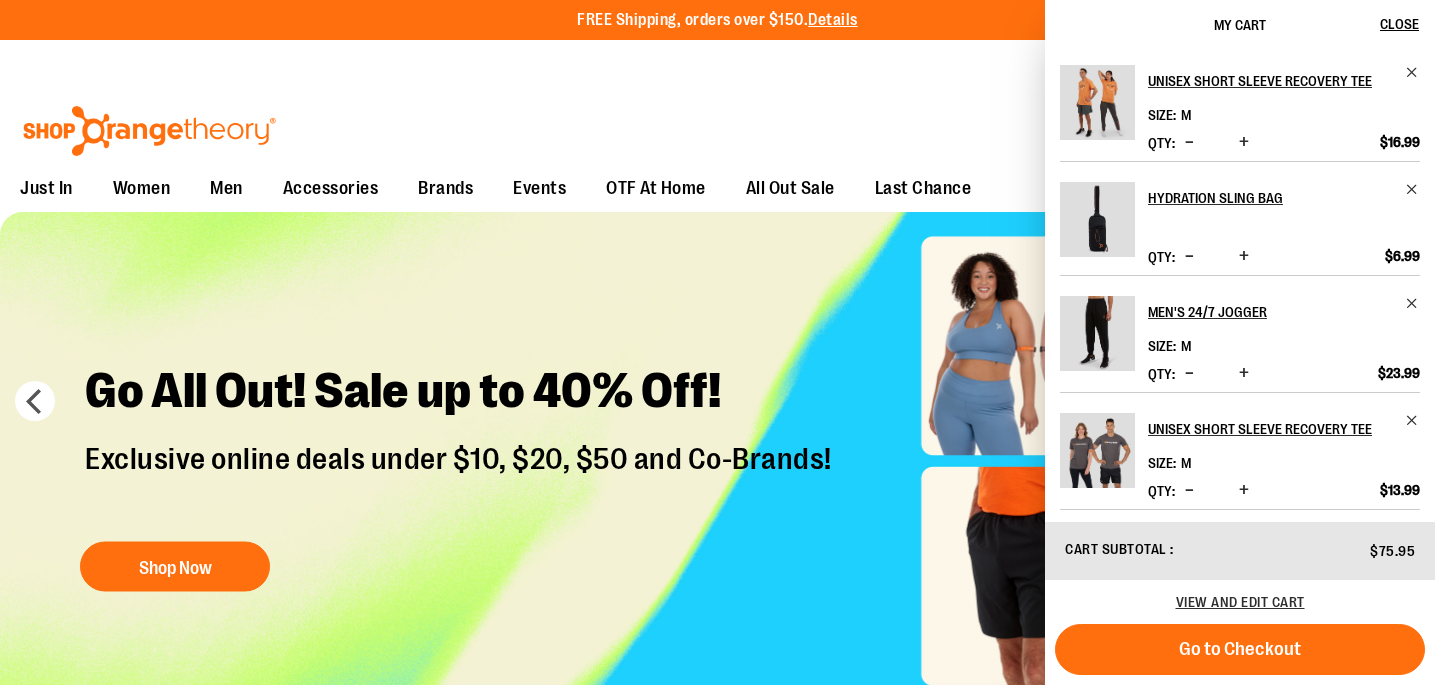 scroll, scrollTop: 5, scrollLeft: 0, axis: vertical 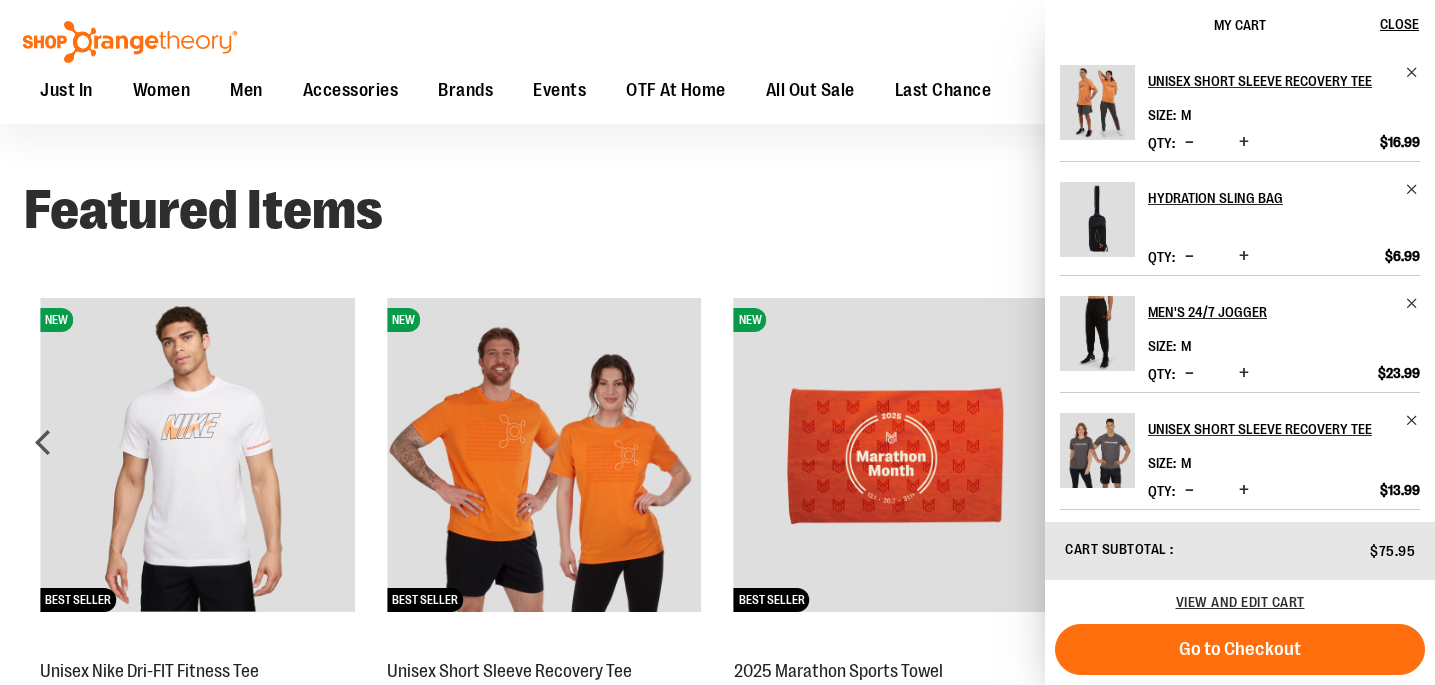 click at bounding box center (1189, 490) 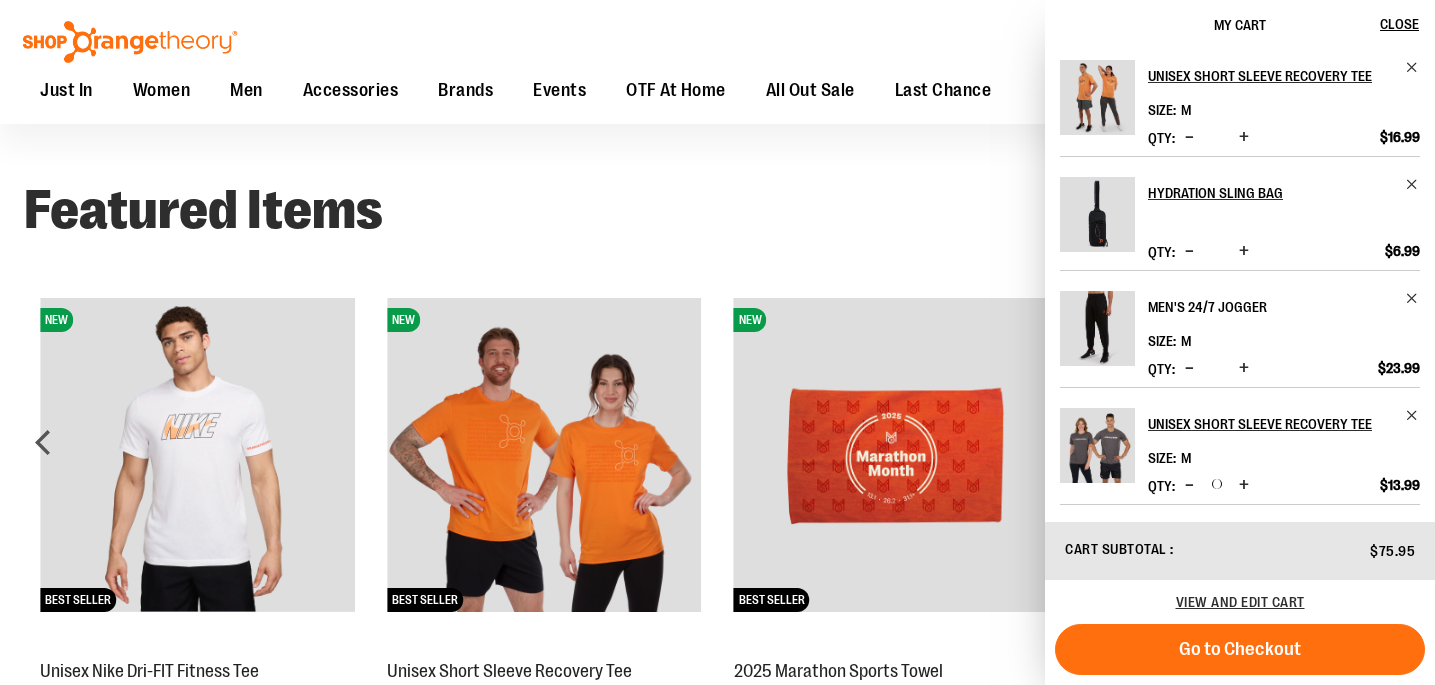 scroll, scrollTop: 0, scrollLeft: 0, axis: both 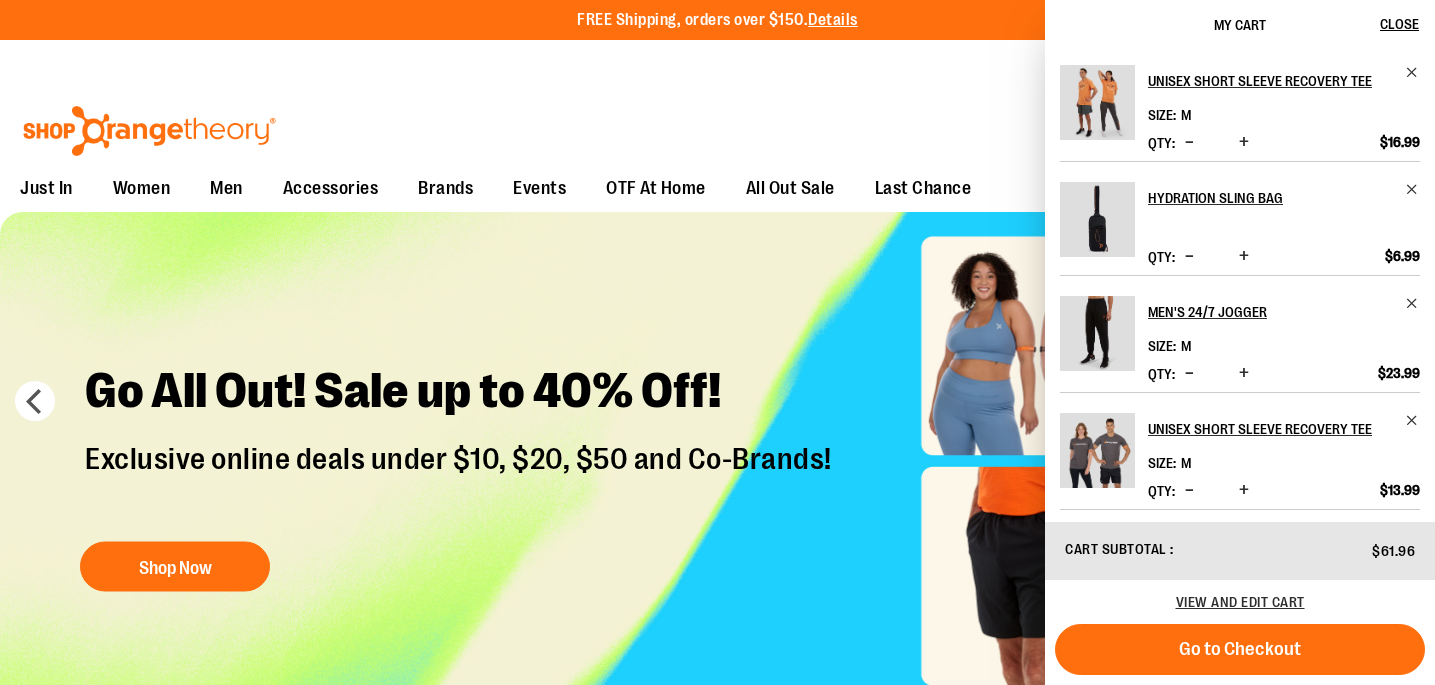 click at bounding box center [1189, 256] 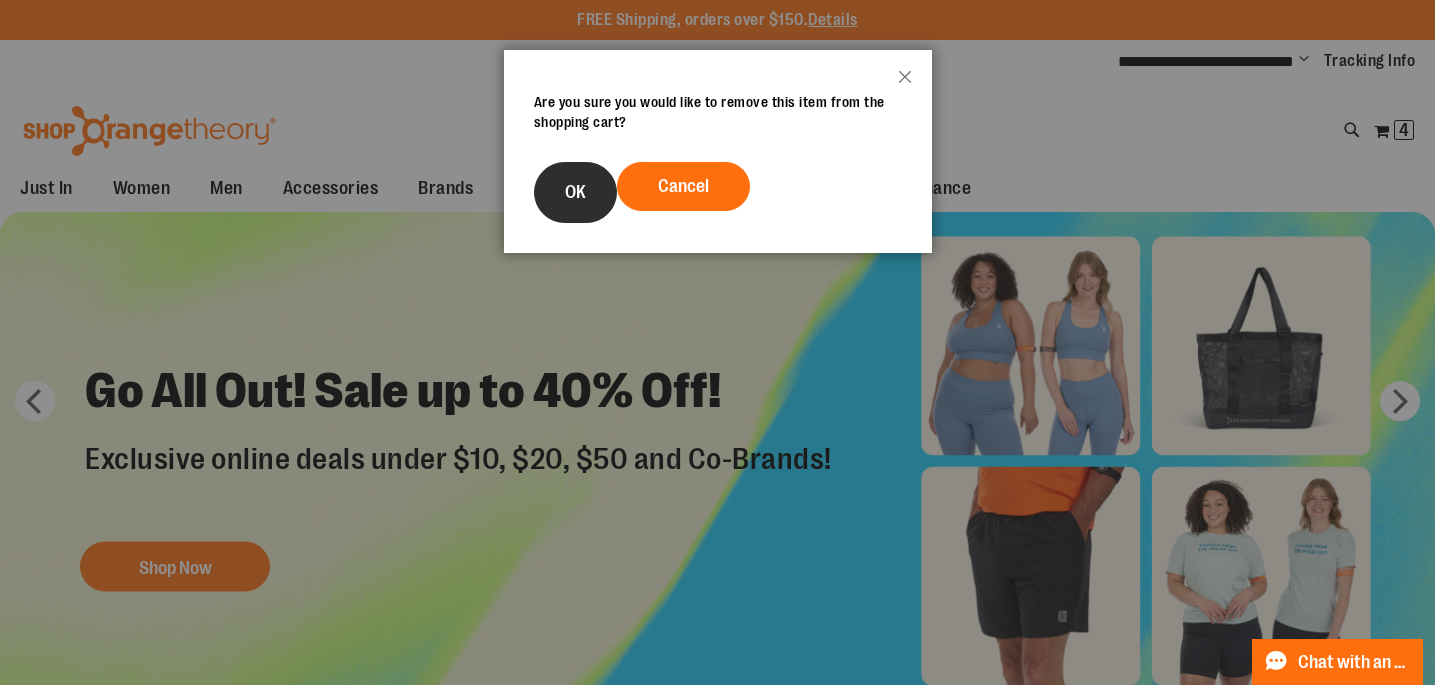 click on "OK" at bounding box center [575, 192] 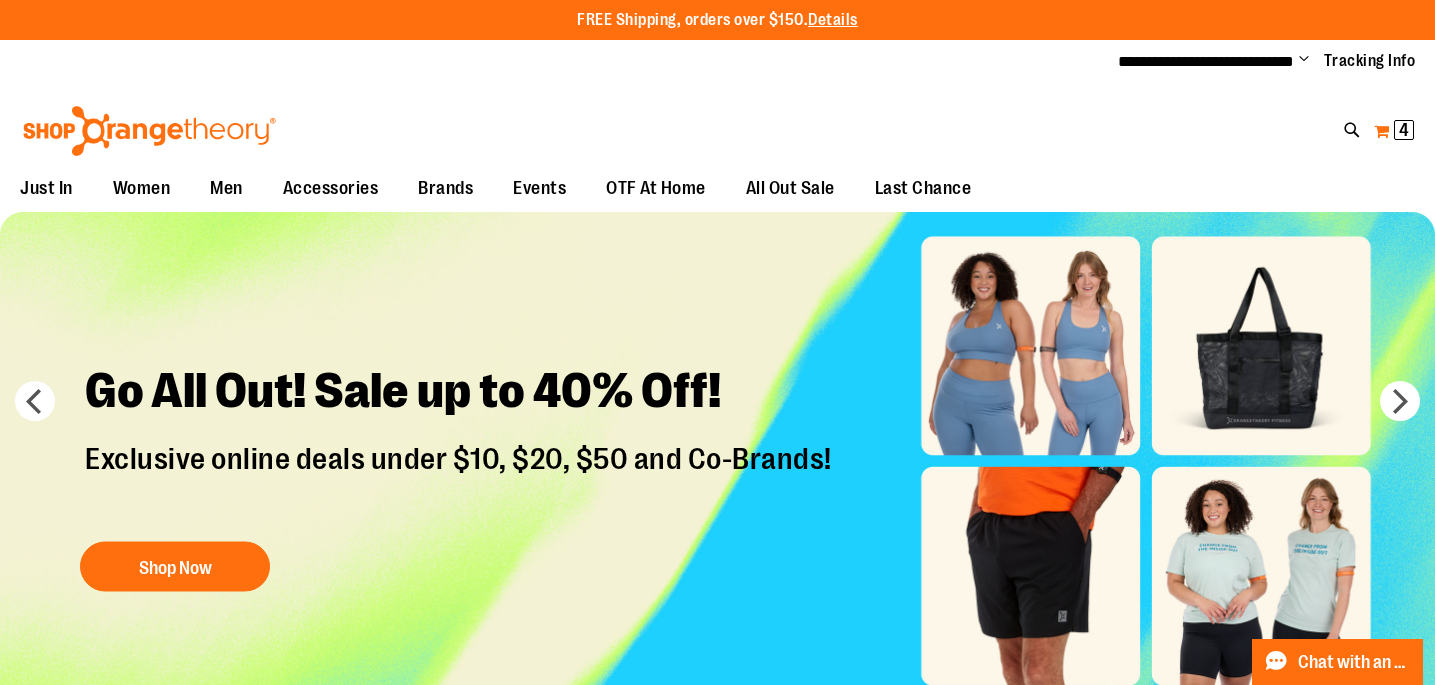 click on "4" at bounding box center [1404, 130] 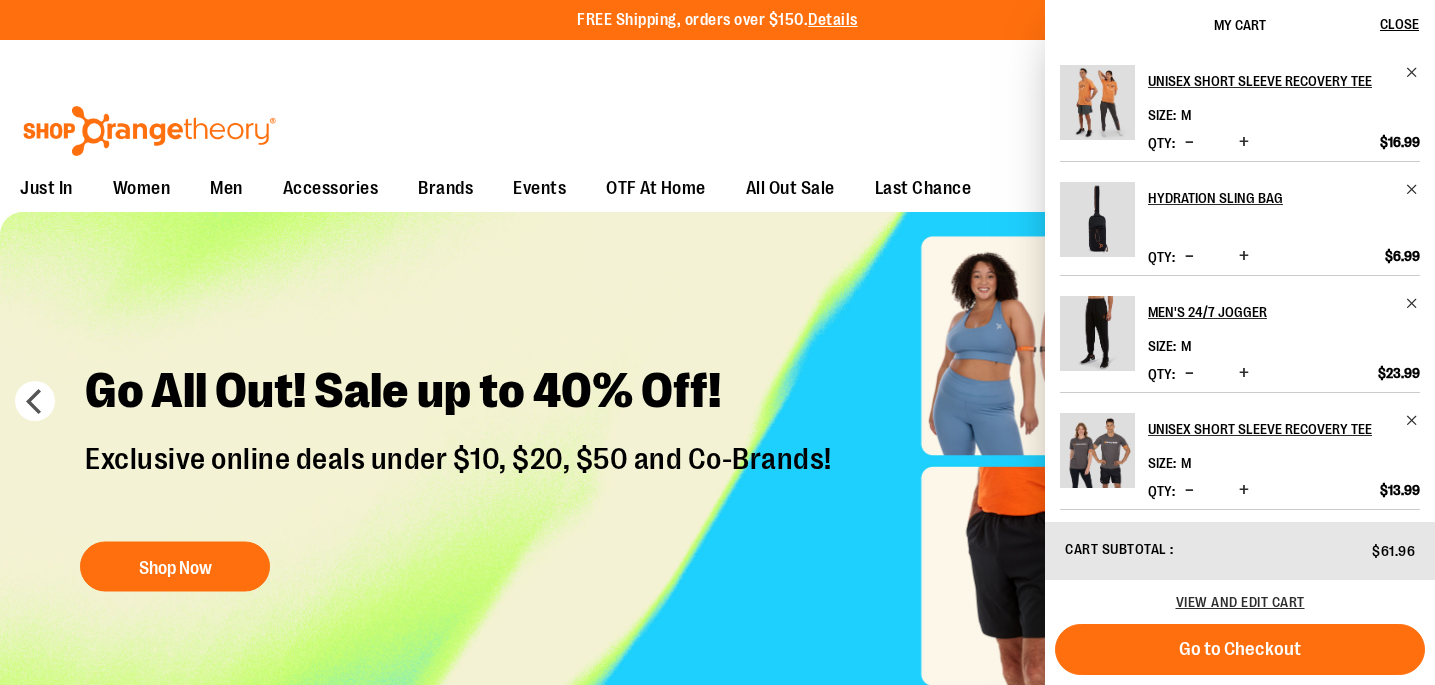 scroll, scrollTop: 5, scrollLeft: 0, axis: vertical 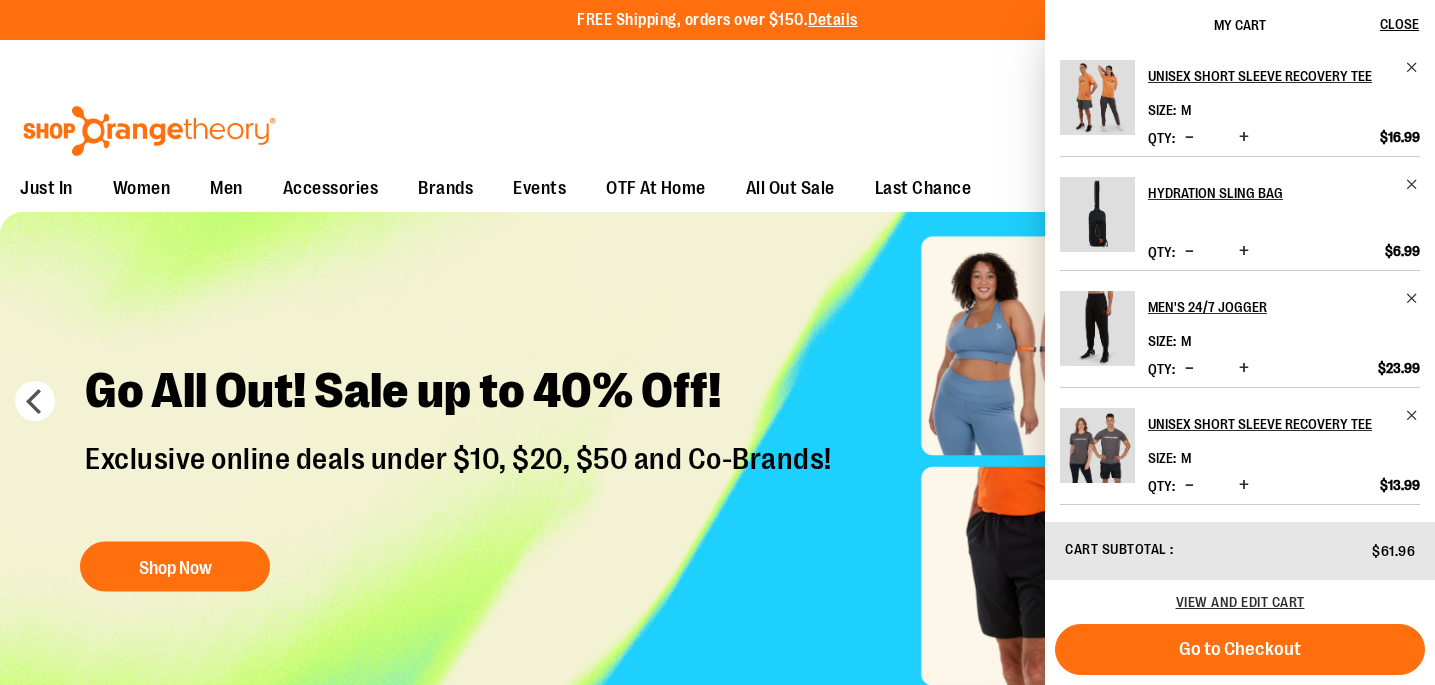 click at bounding box center (1189, 251) 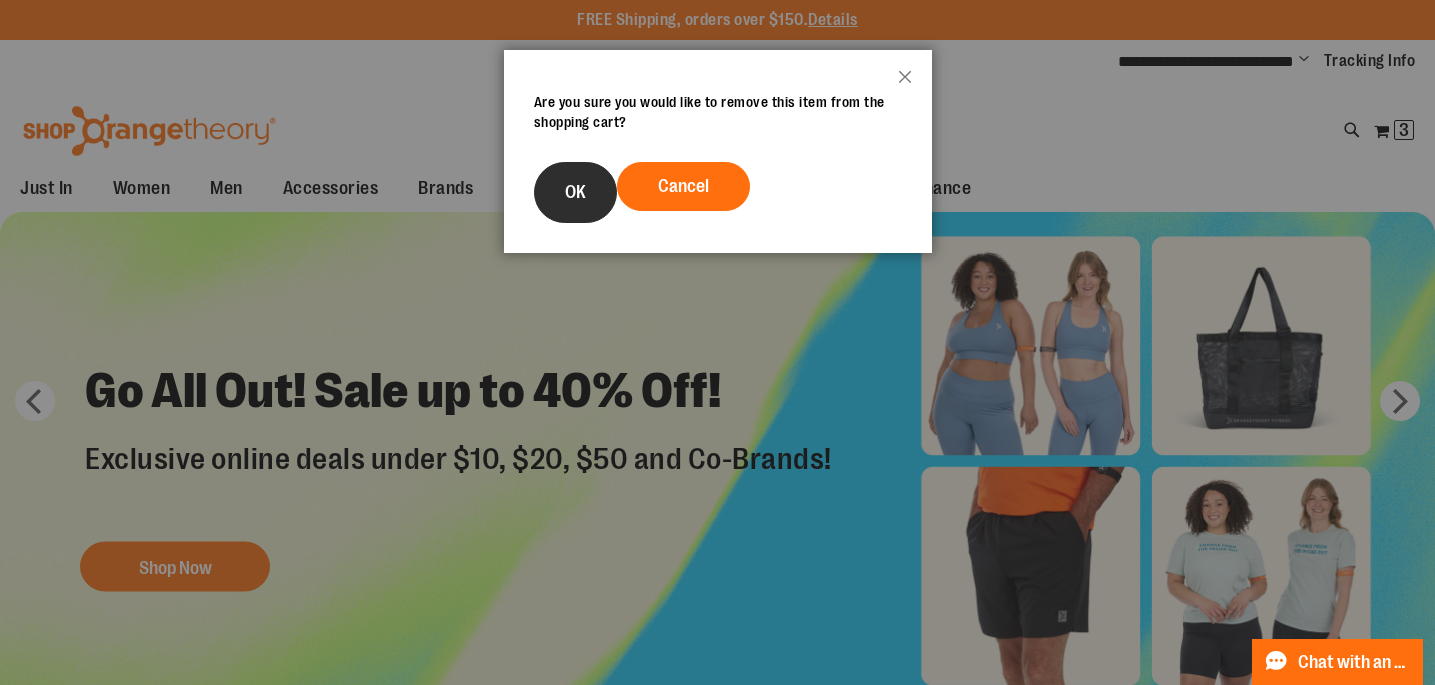 click on "OK" at bounding box center [575, 192] 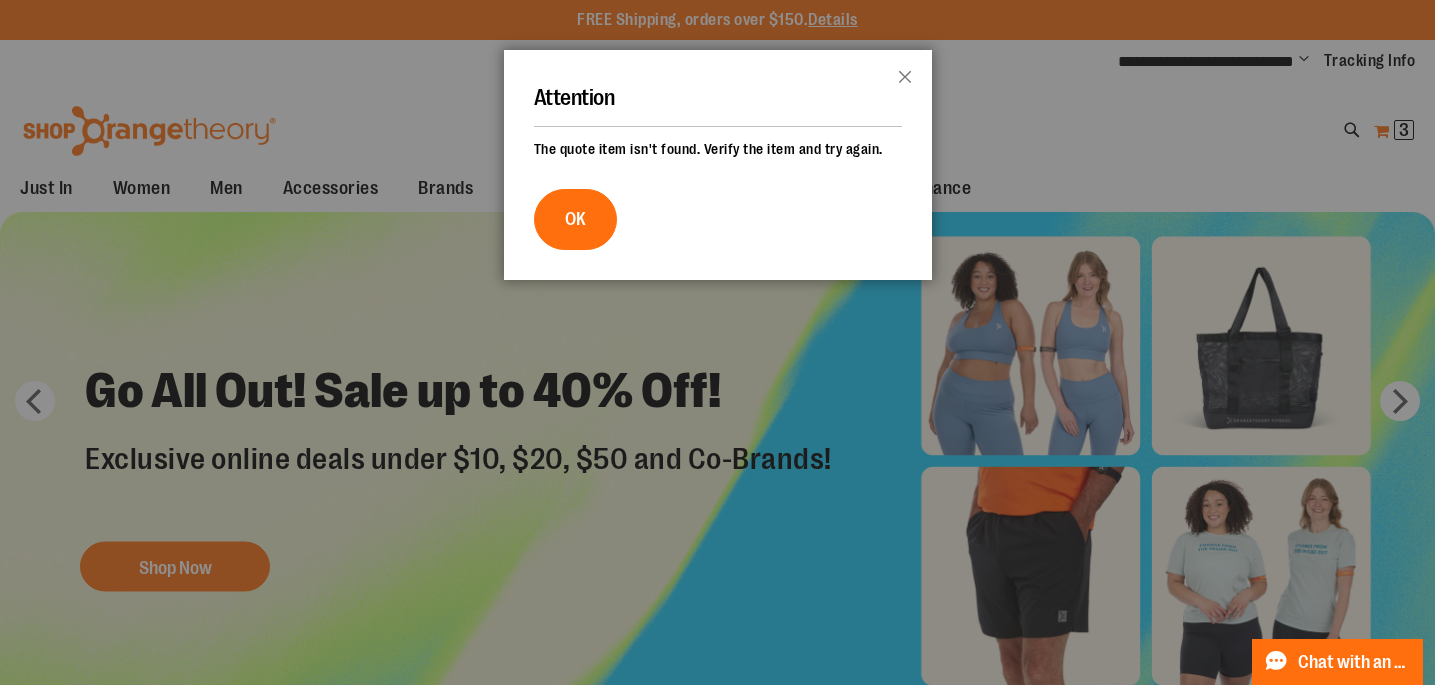click at bounding box center (717, 342) 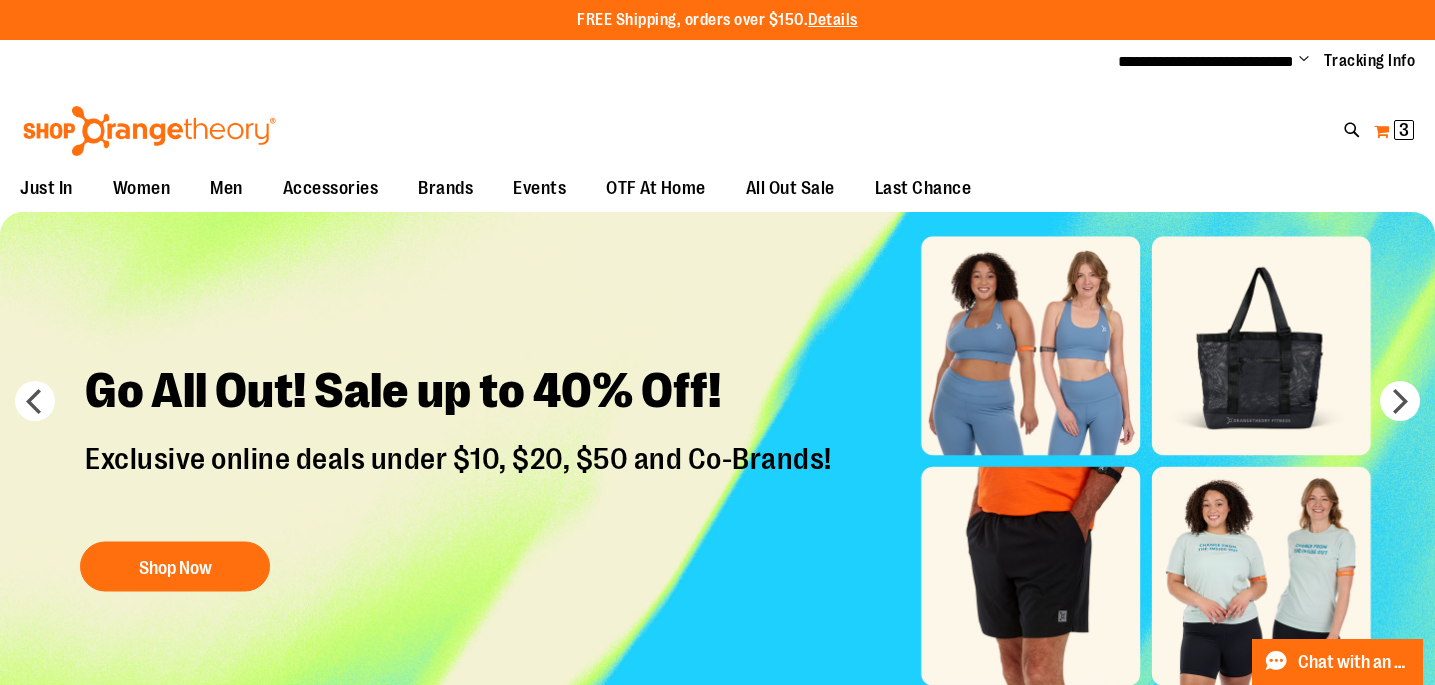 click on "3
3
items" at bounding box center [1404, 130] 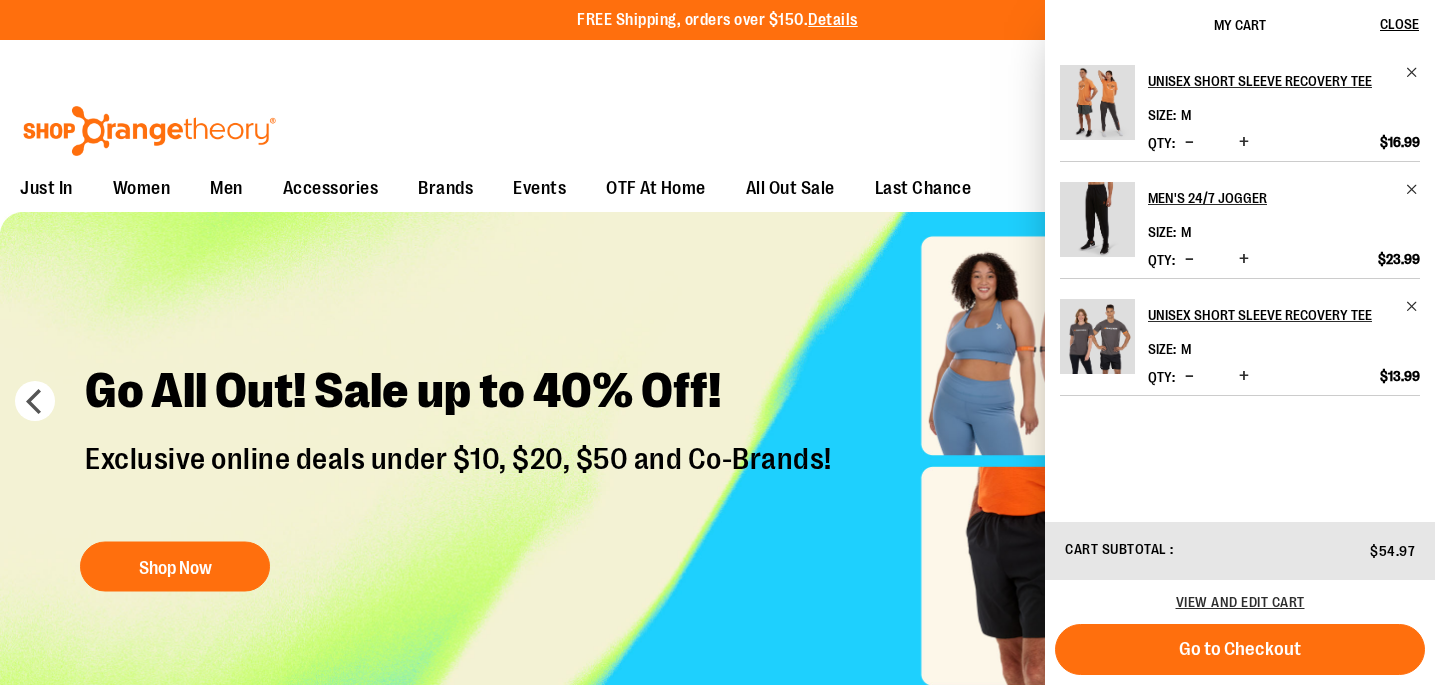 scroll, scrollTop: 0, scrollLeft: 0, axis: both 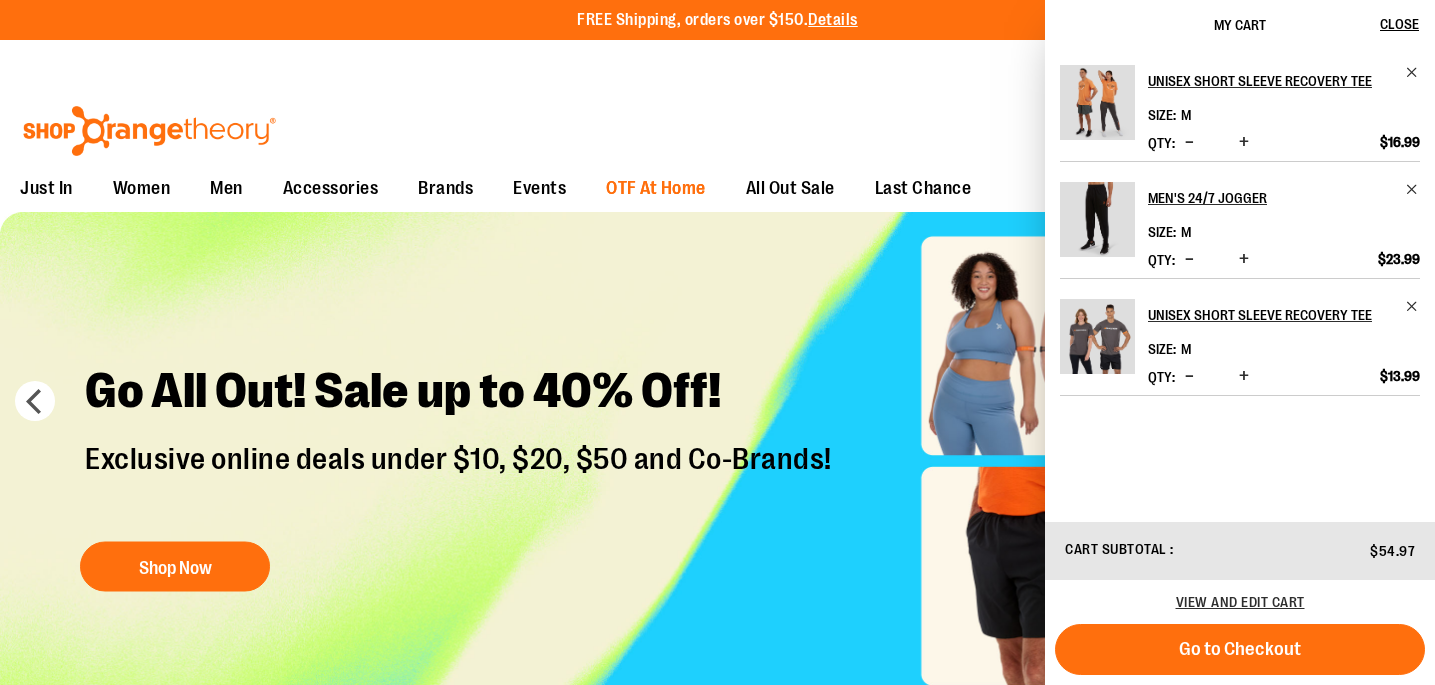 click on "OTF At Home" at bounding box center (656, 188) 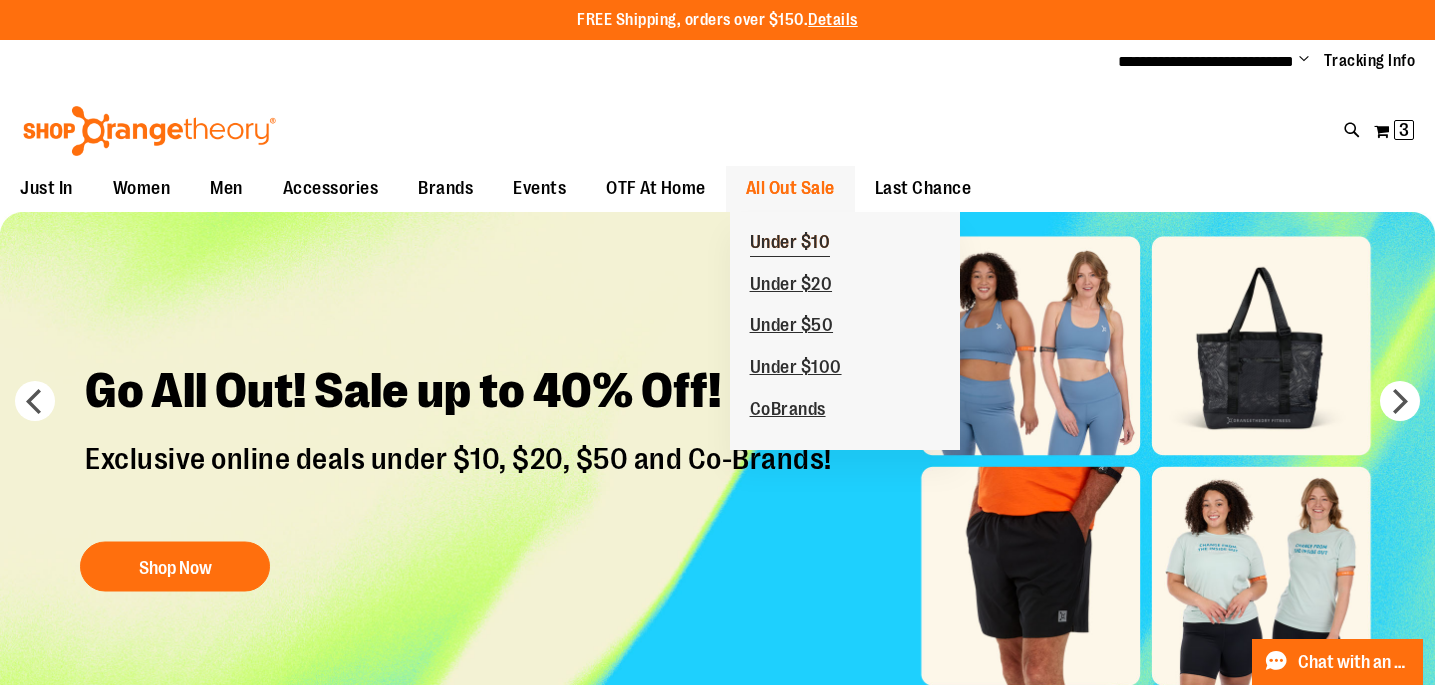 click on "Under $10" at bounding box center (790, 244) 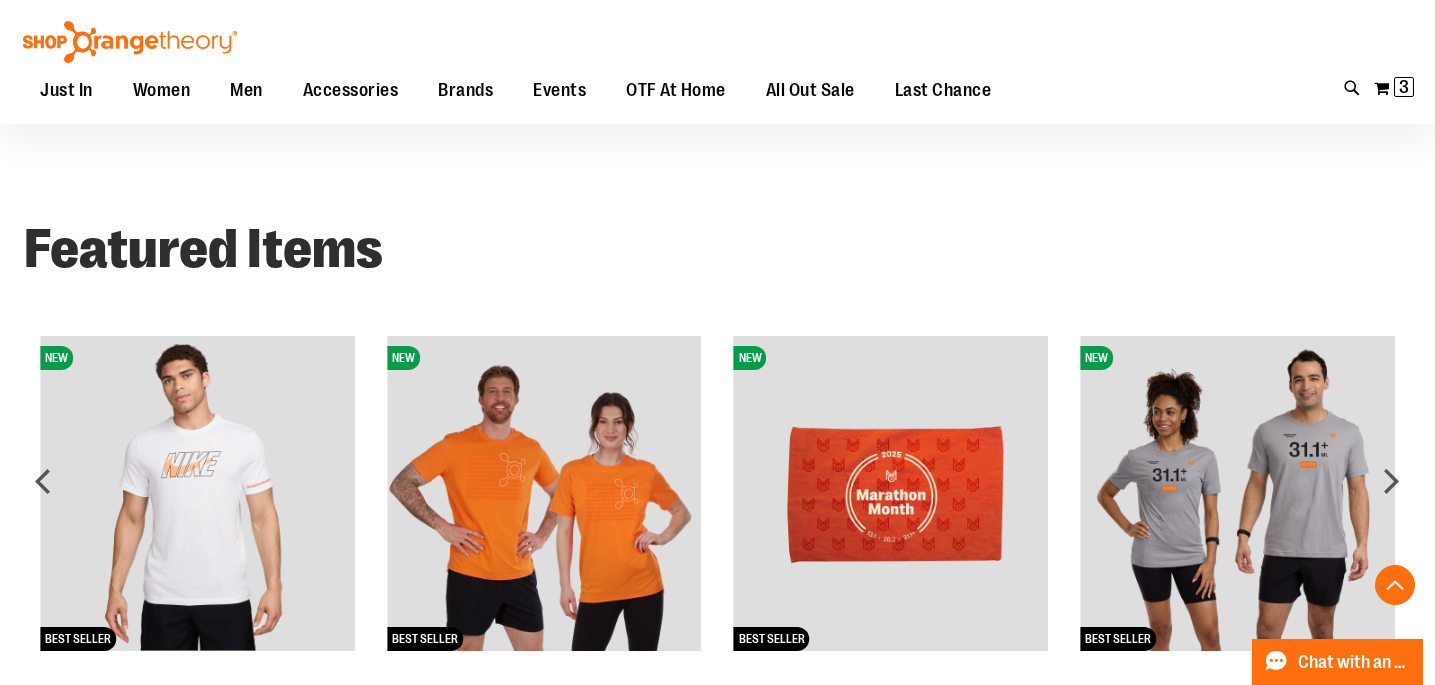 scroll, scrollTop: 811, scrollLeft: 0, axis: vertical 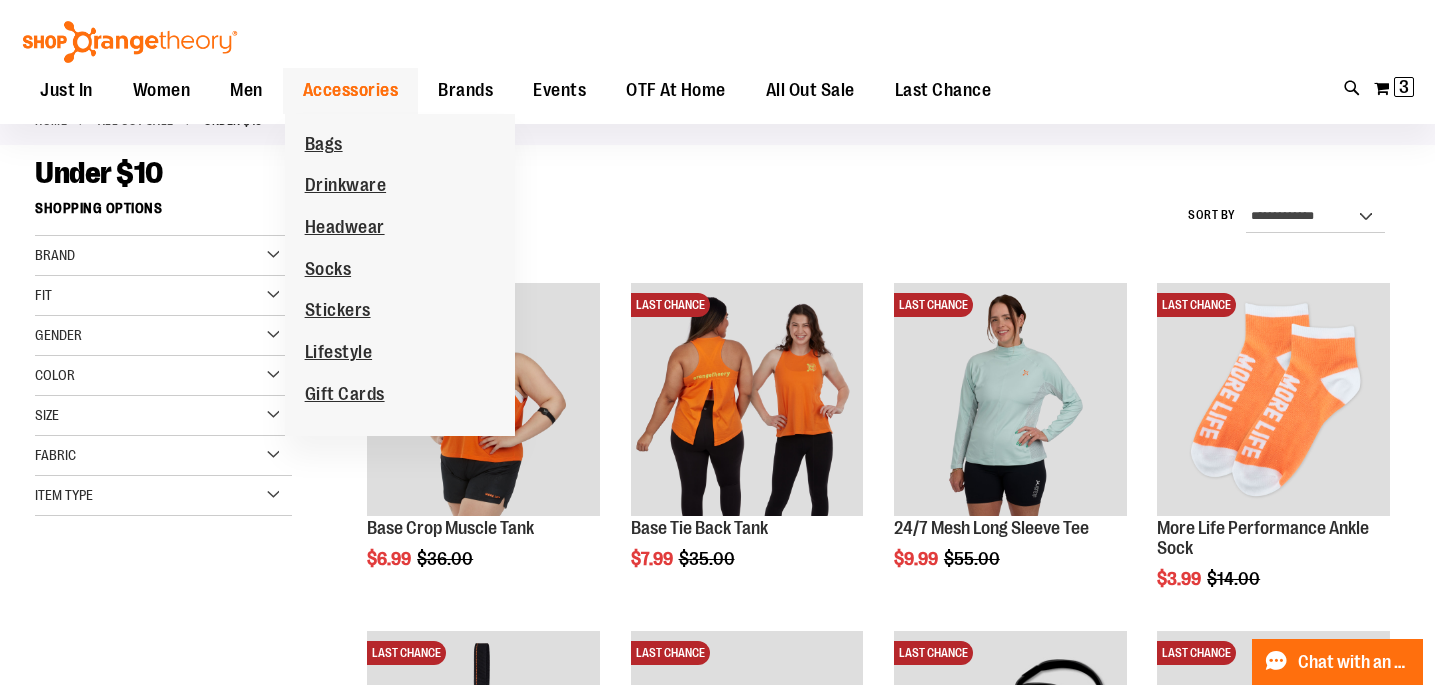 click on "Accessories" at bounding box center [351, 90] 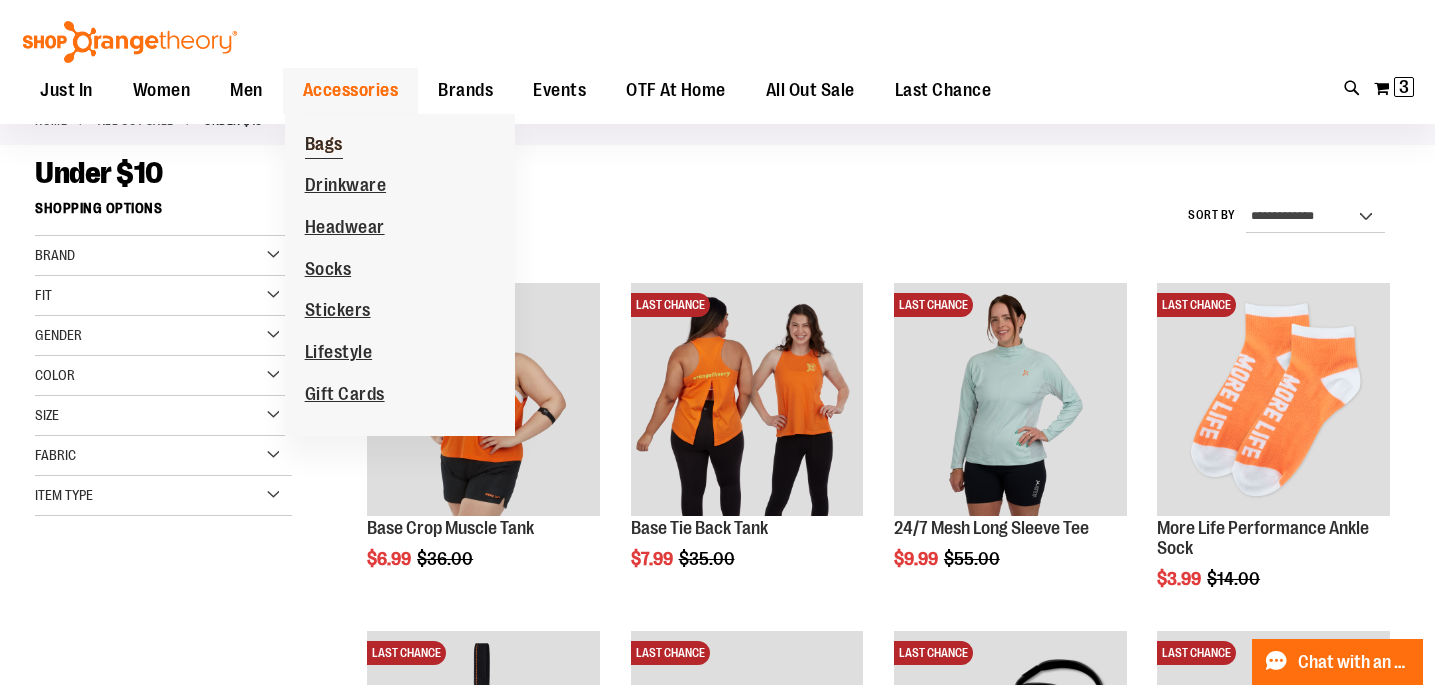 click on "Bags" at bounding box center (324, 146) 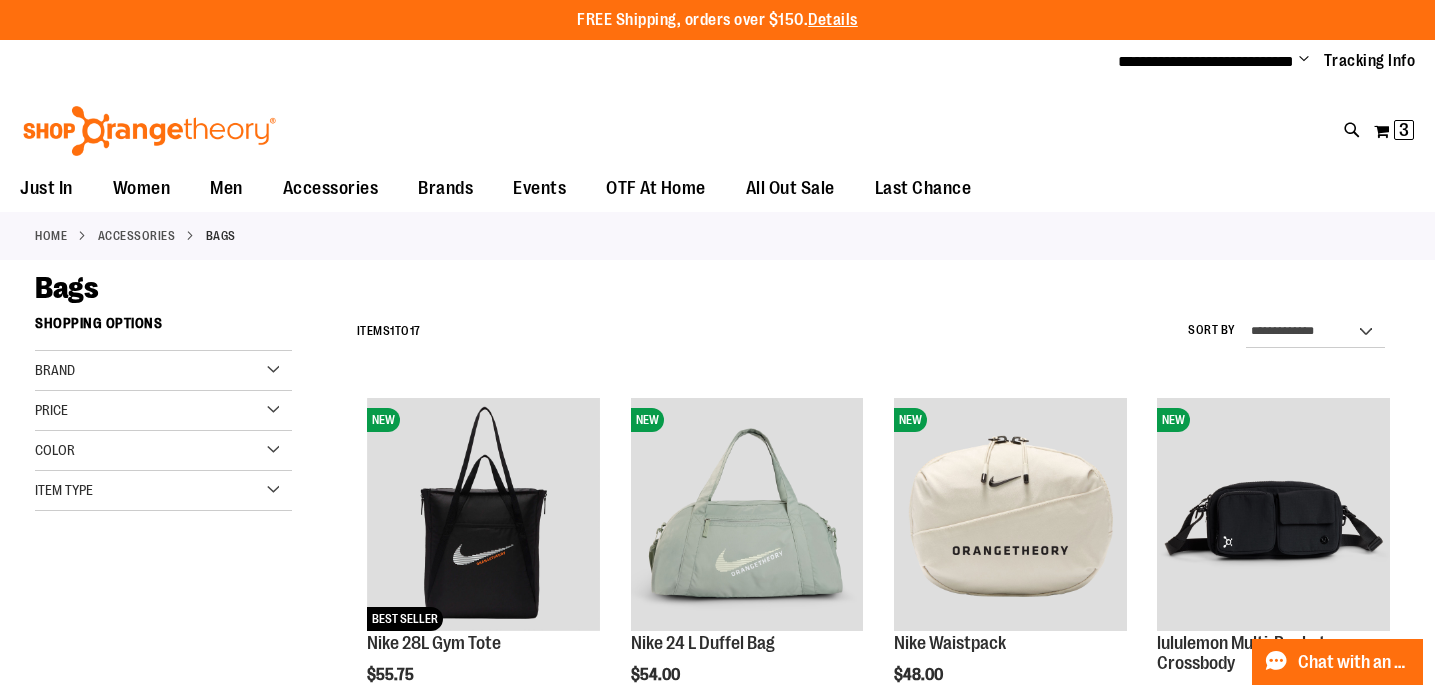 scroll, scrollTop: 0, scrollLeft: 0, axis: both 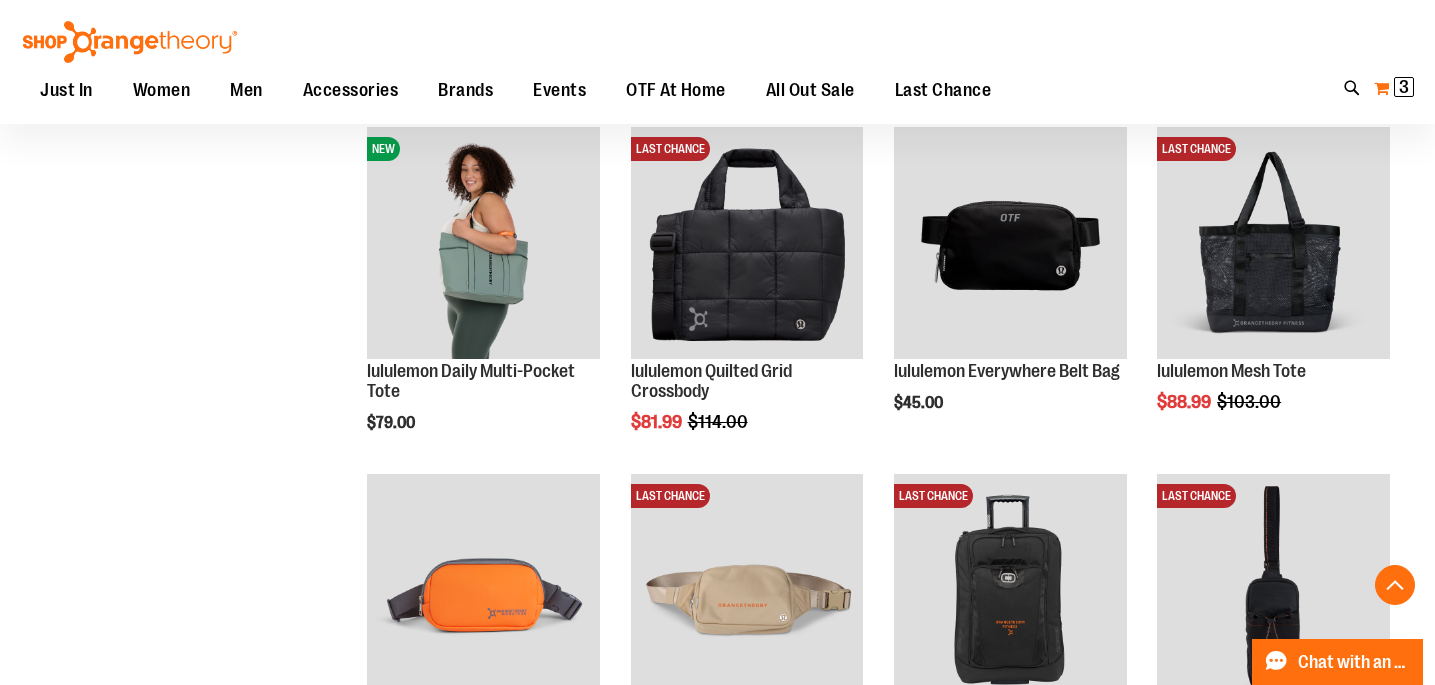 click on "3" at bounding box center (1404, 87) 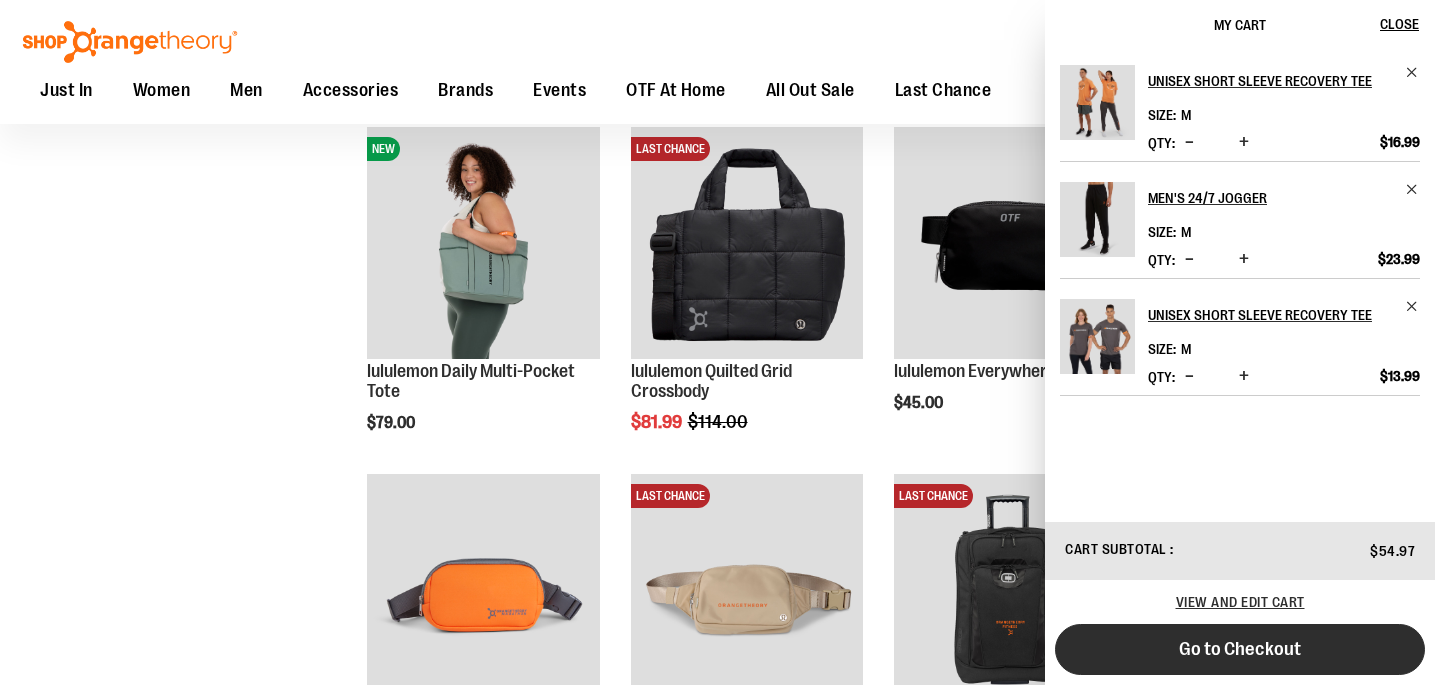 click on "Go to Checkout" at bounding box center [1240, 649] 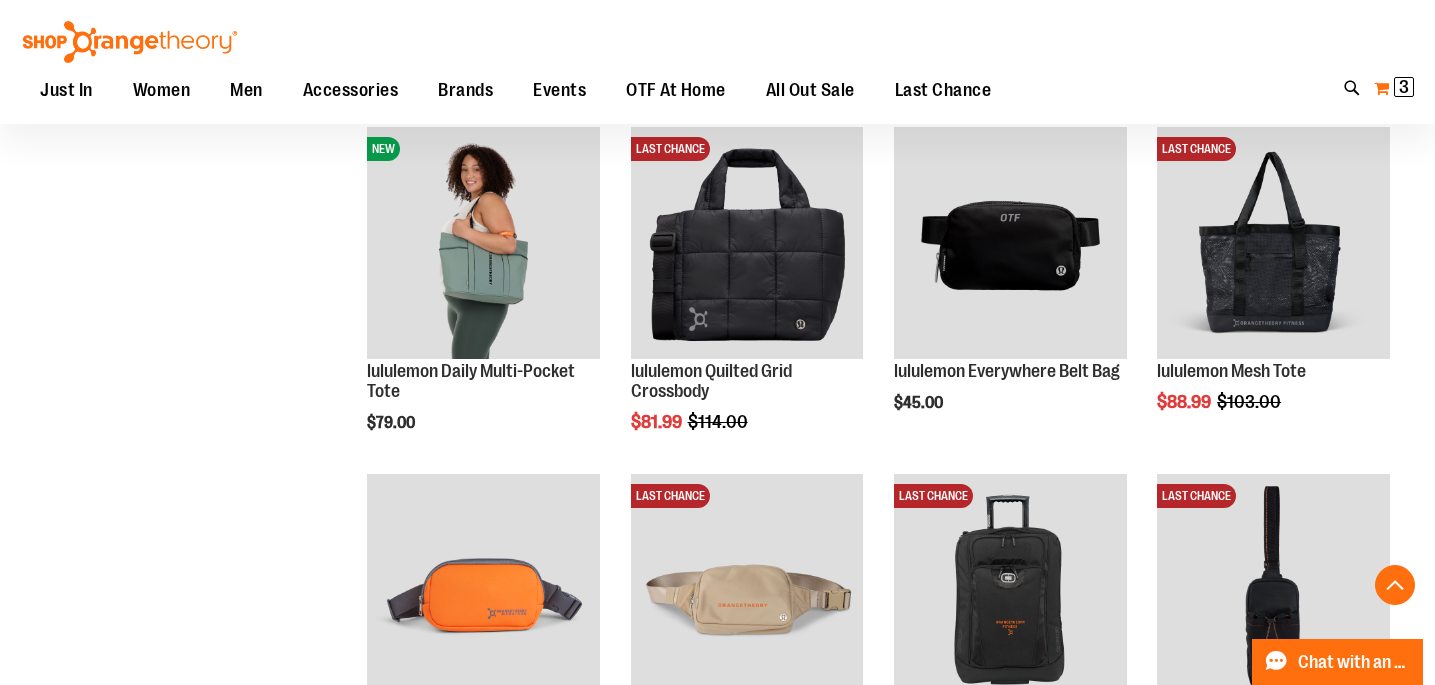 click on "3" at bounding box center (1404, 87) 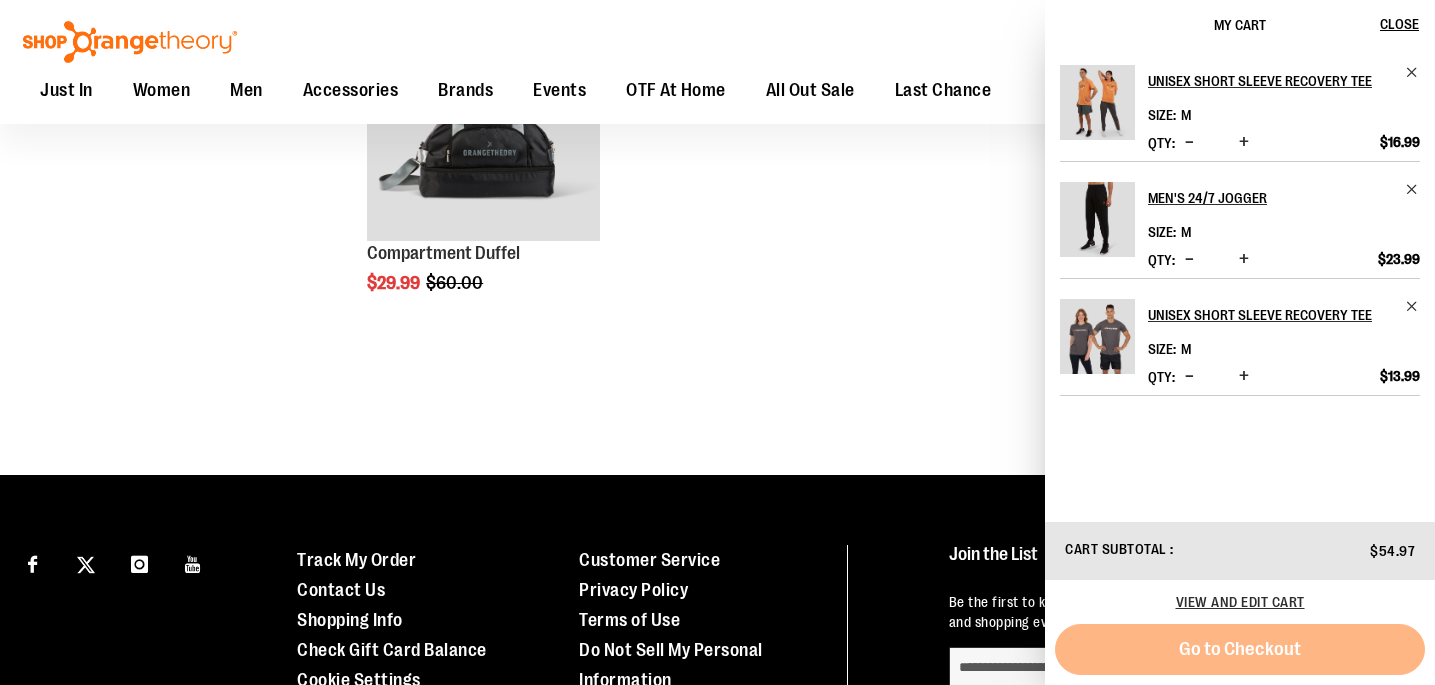 scroll, scrollTop: 1783, scrollLeft: 0, axis: vertical 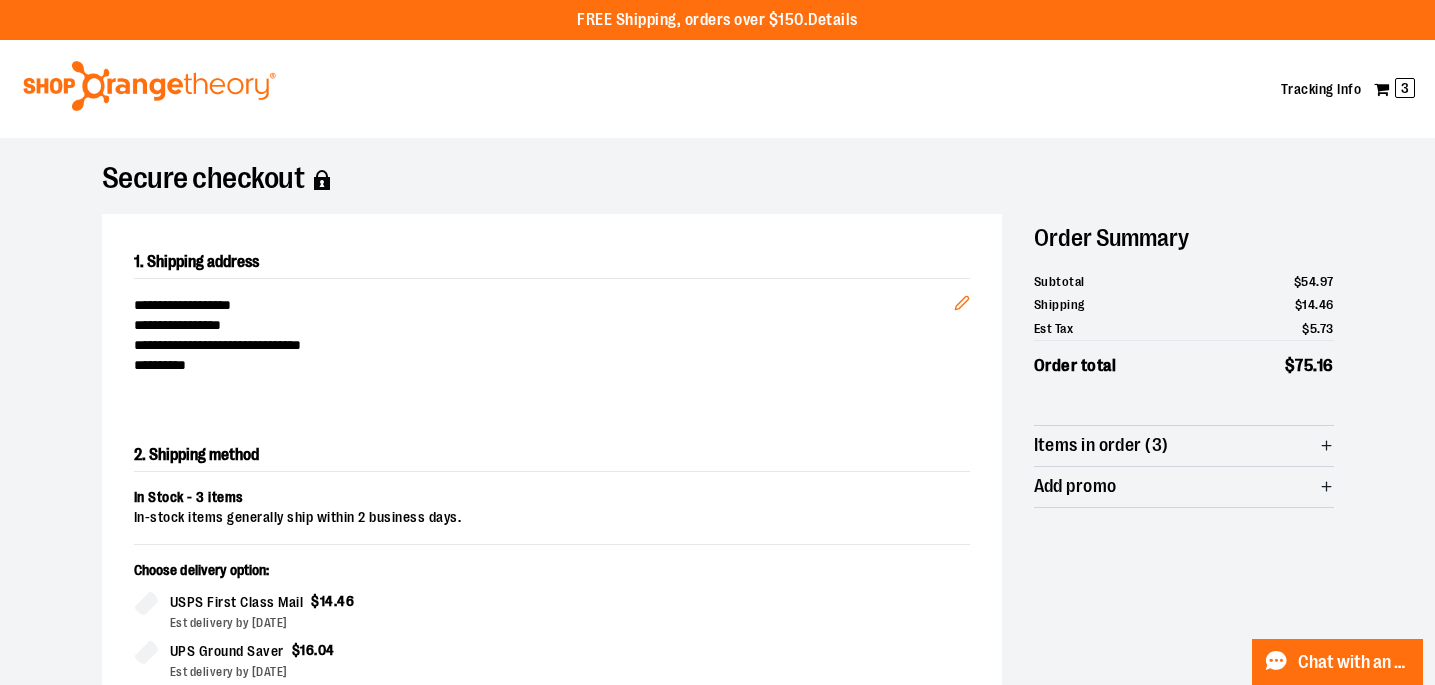 click at bounding box center [149, 86] 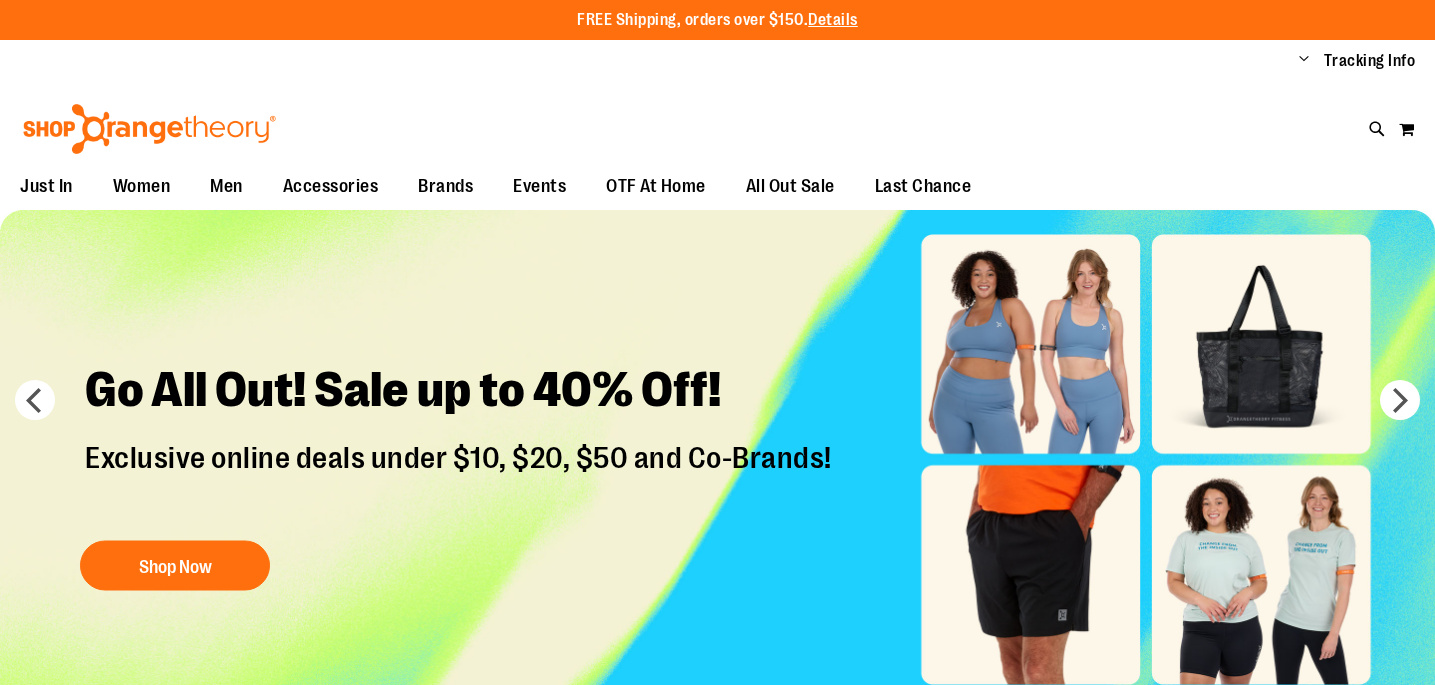 scroll, scrollTop: 0, scrollLeft: 0, axis: both 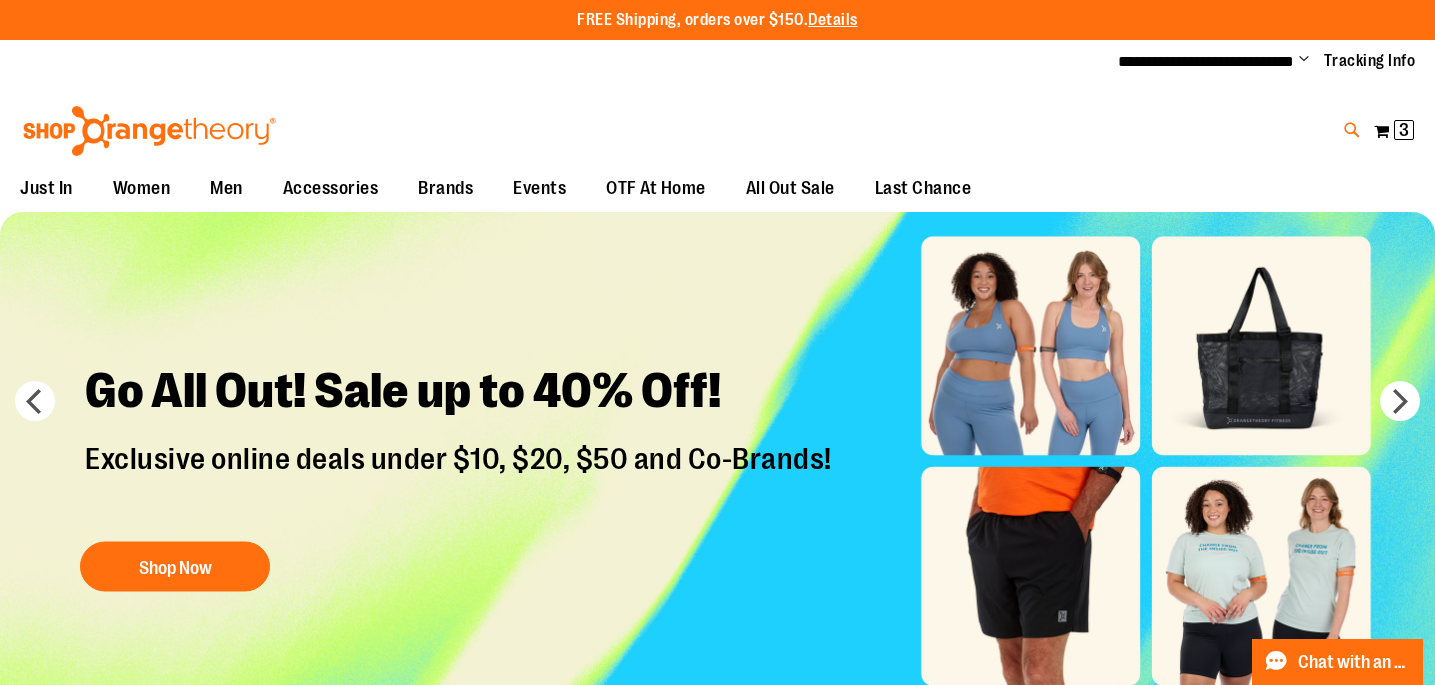 click at bounding box center [1352, 130] 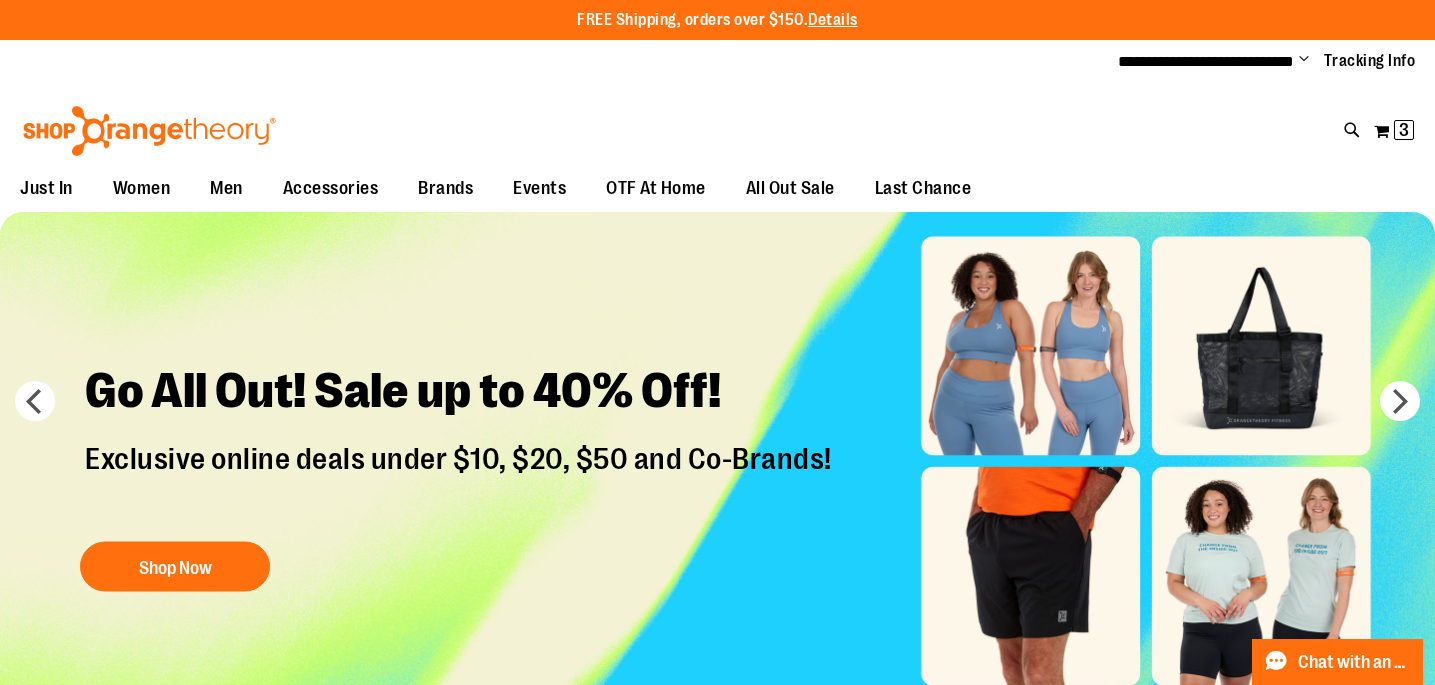 click on "Search" at bounding box center [717, 113] 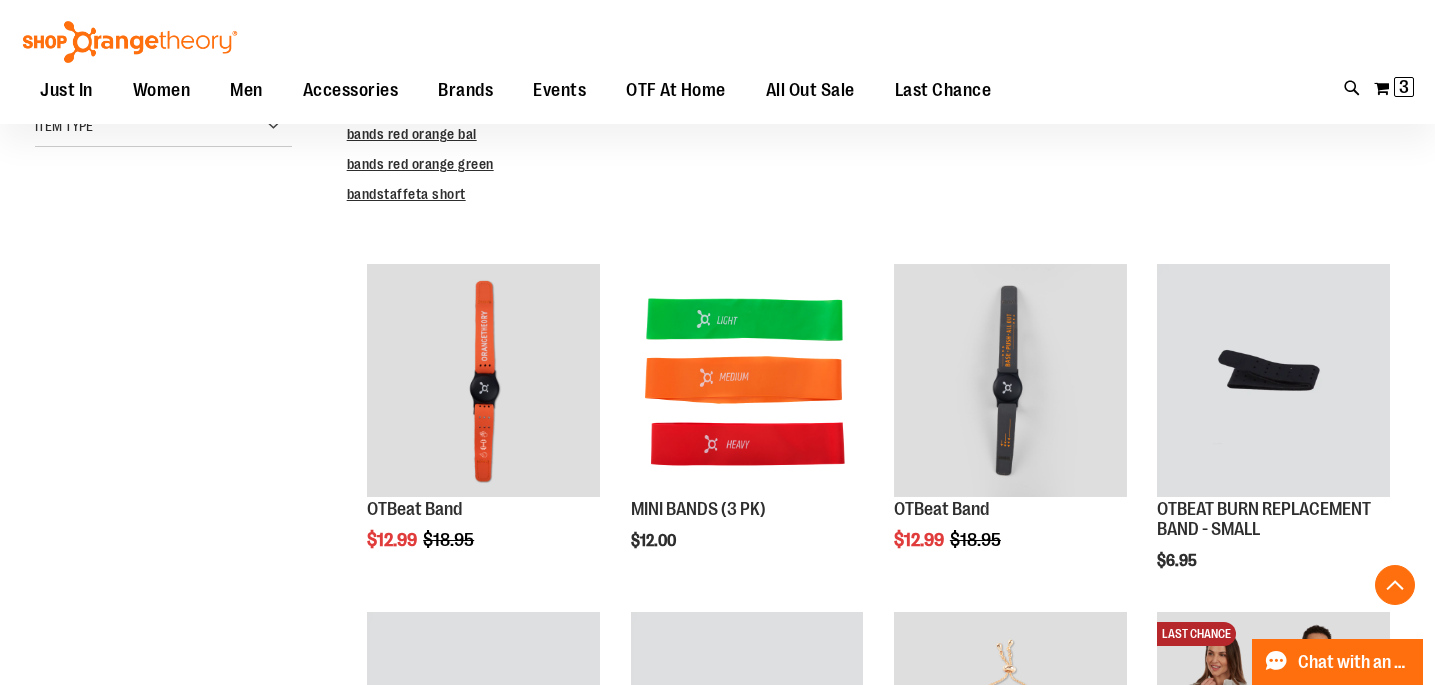 scroll, scrollTop: 523, scrollLeft: 0, axis: vertical 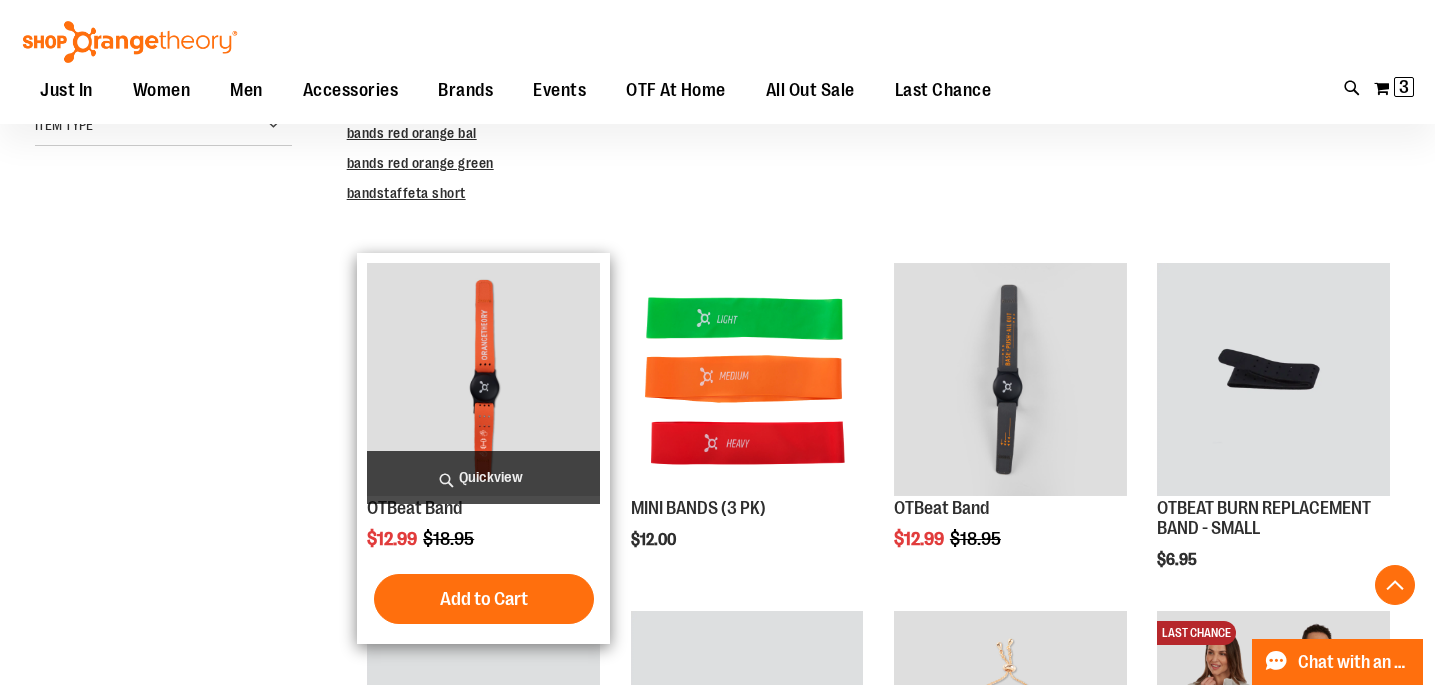 click at bounding box center [483, 379] 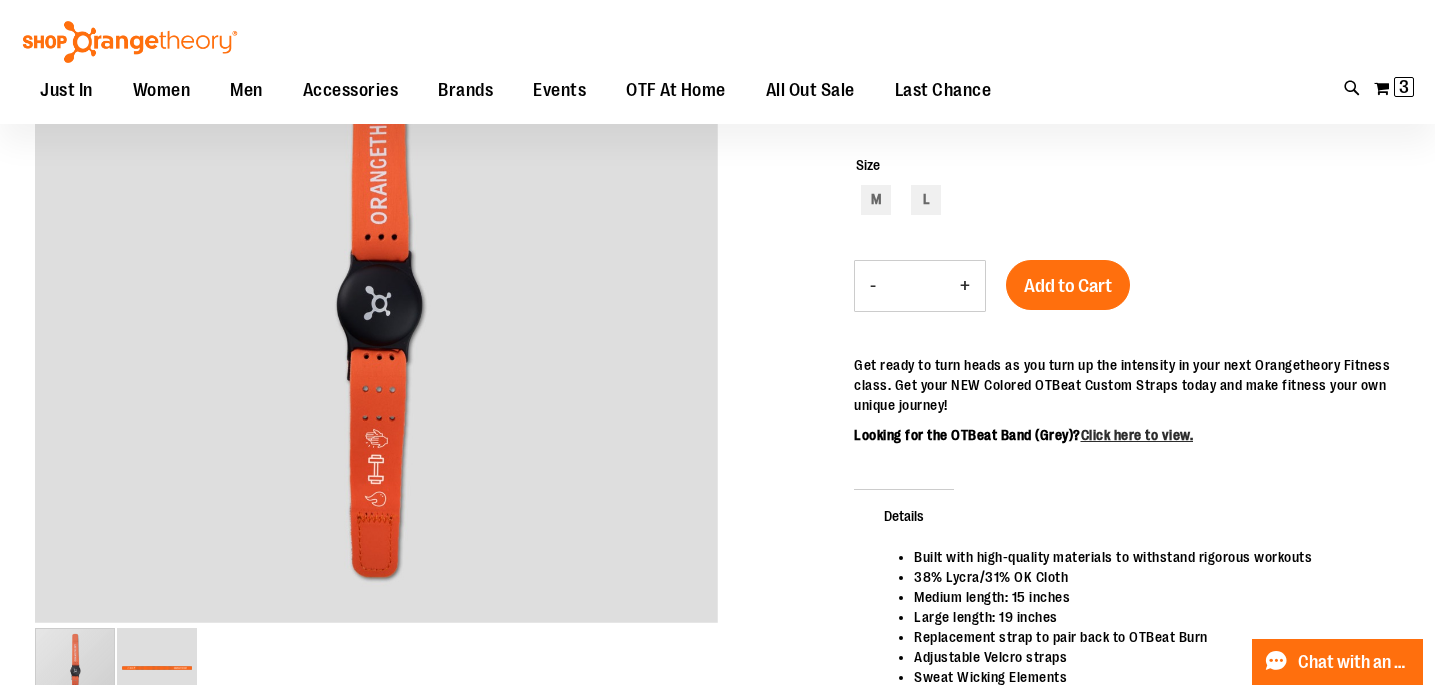 scroll, scrollTop: 104, scrollLeft: 0, axis: vertical 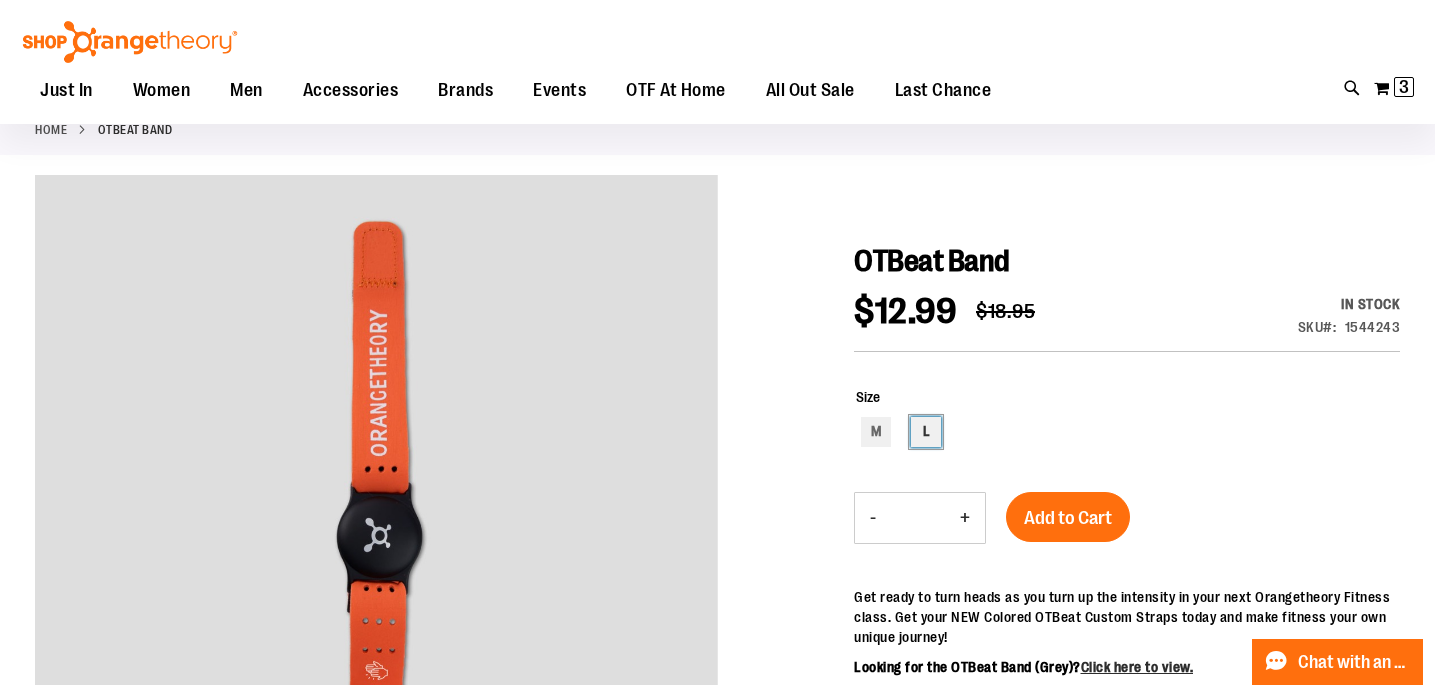 click on "L" at bounding box center [926, 432] 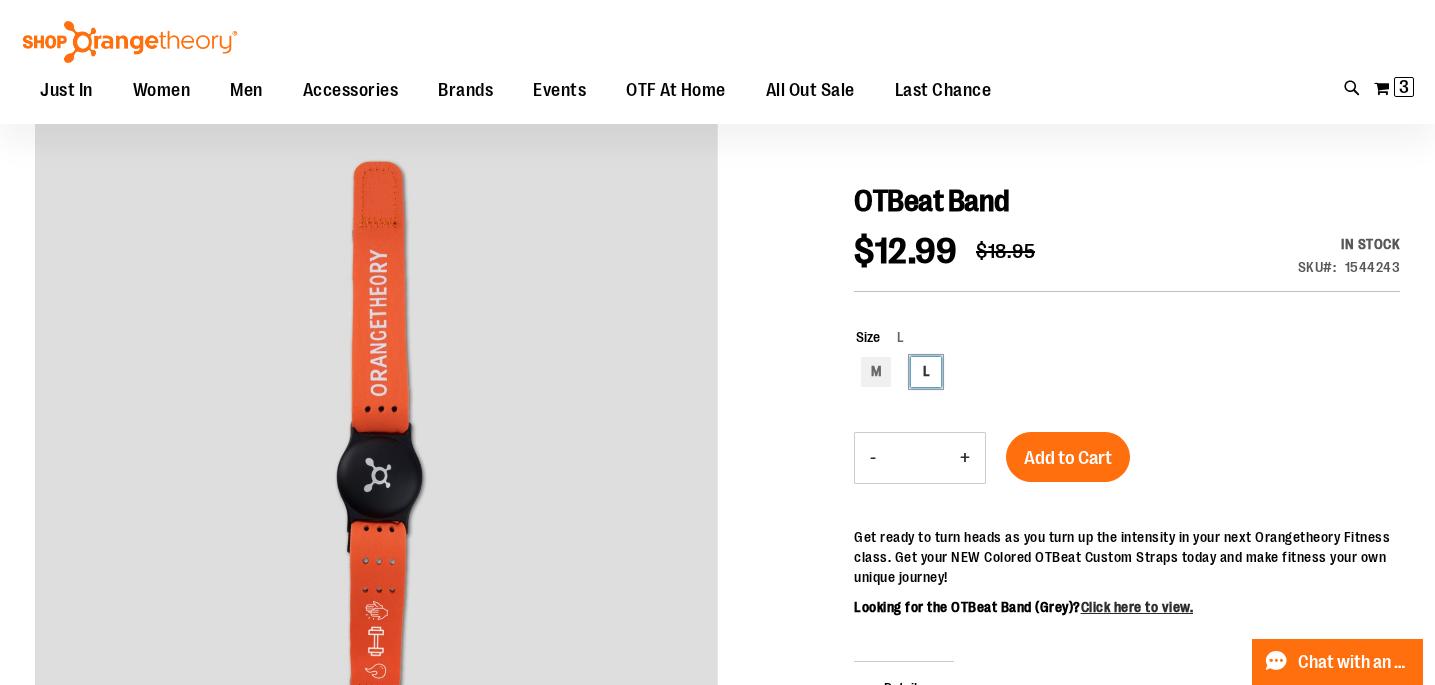 scroll, scrollTop: 267, scrollLeft: 0, axis: vertical 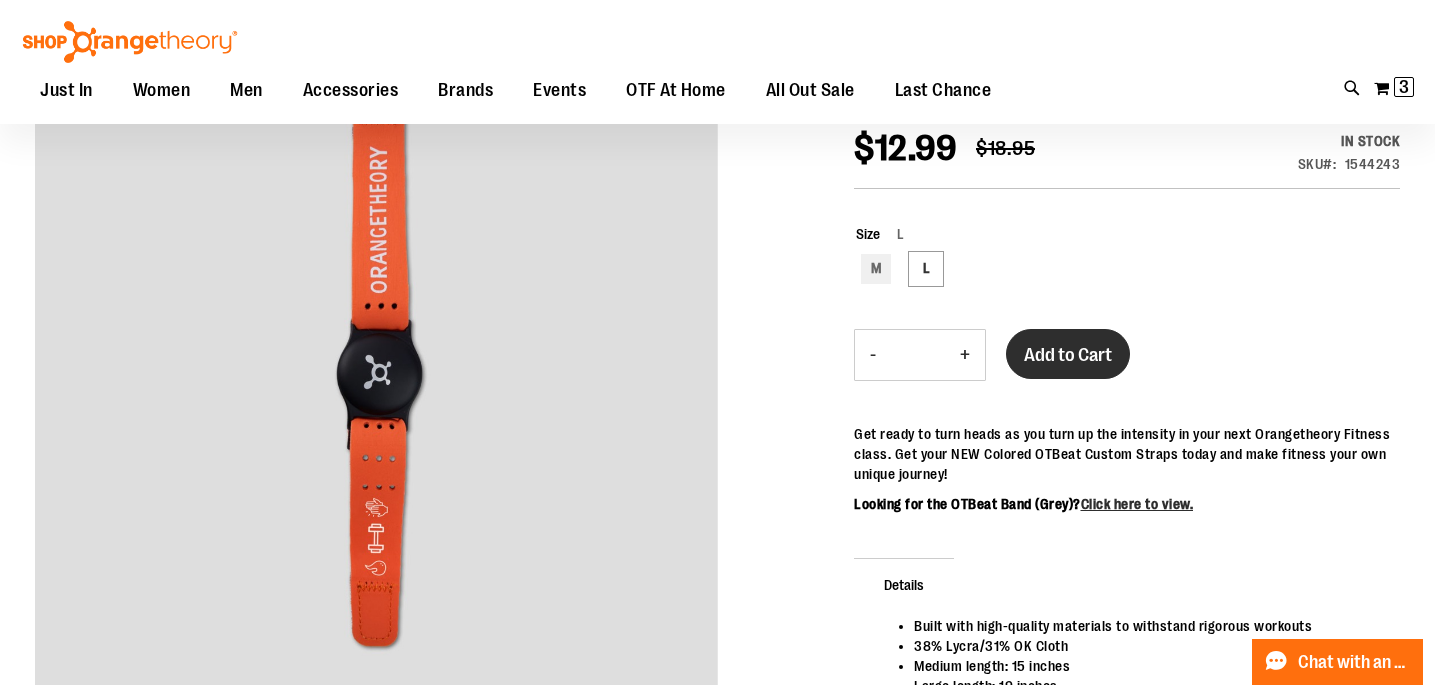 click on "Add to Cart" at bounding box center [1068, 355] 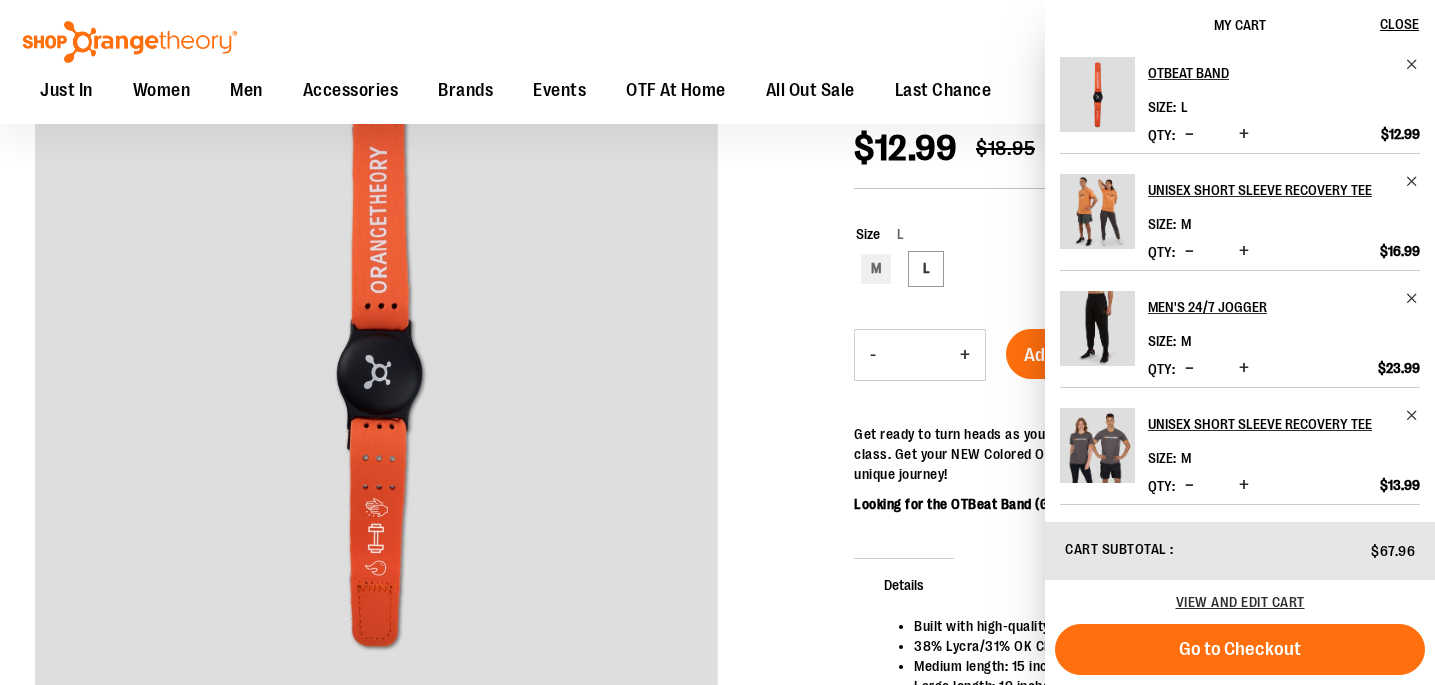 scroll, scrollTop: 0, scrollLeft: 0, axis: both 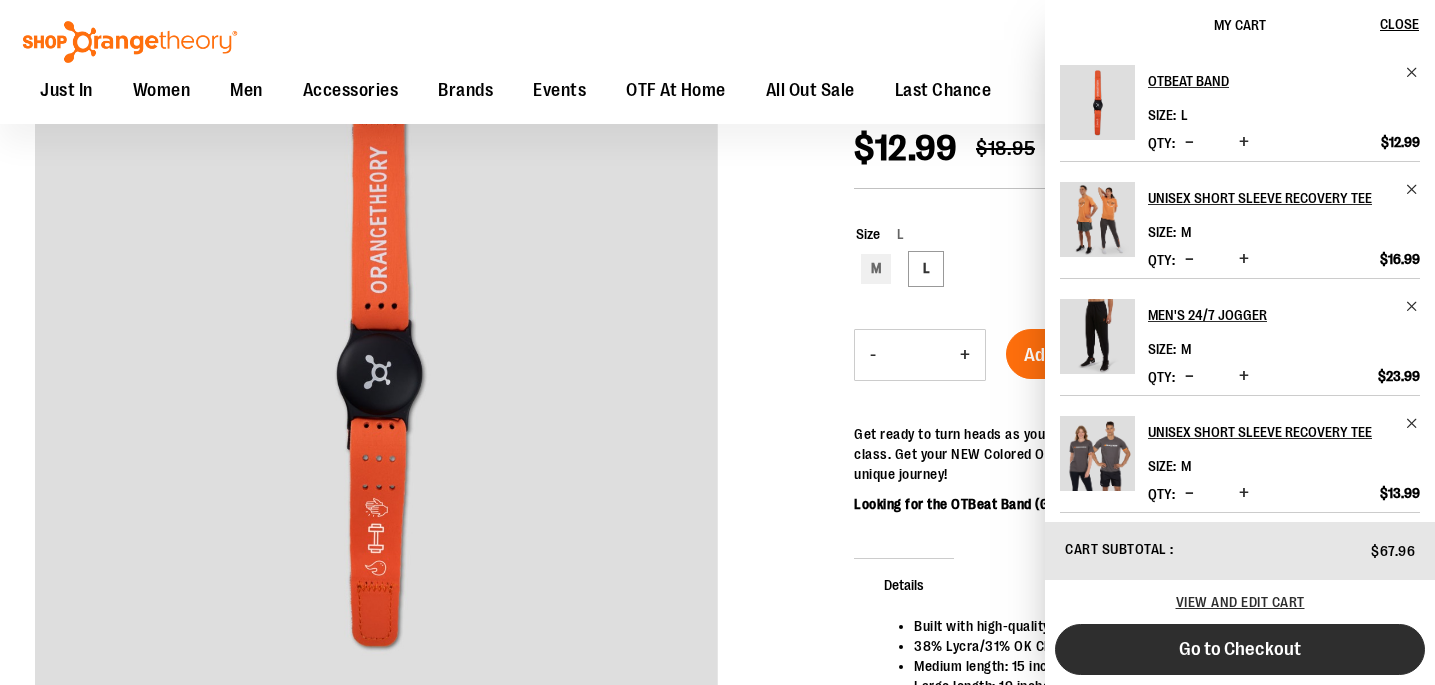 click on "Go to Checkout" at bounding box center [1240, 649] 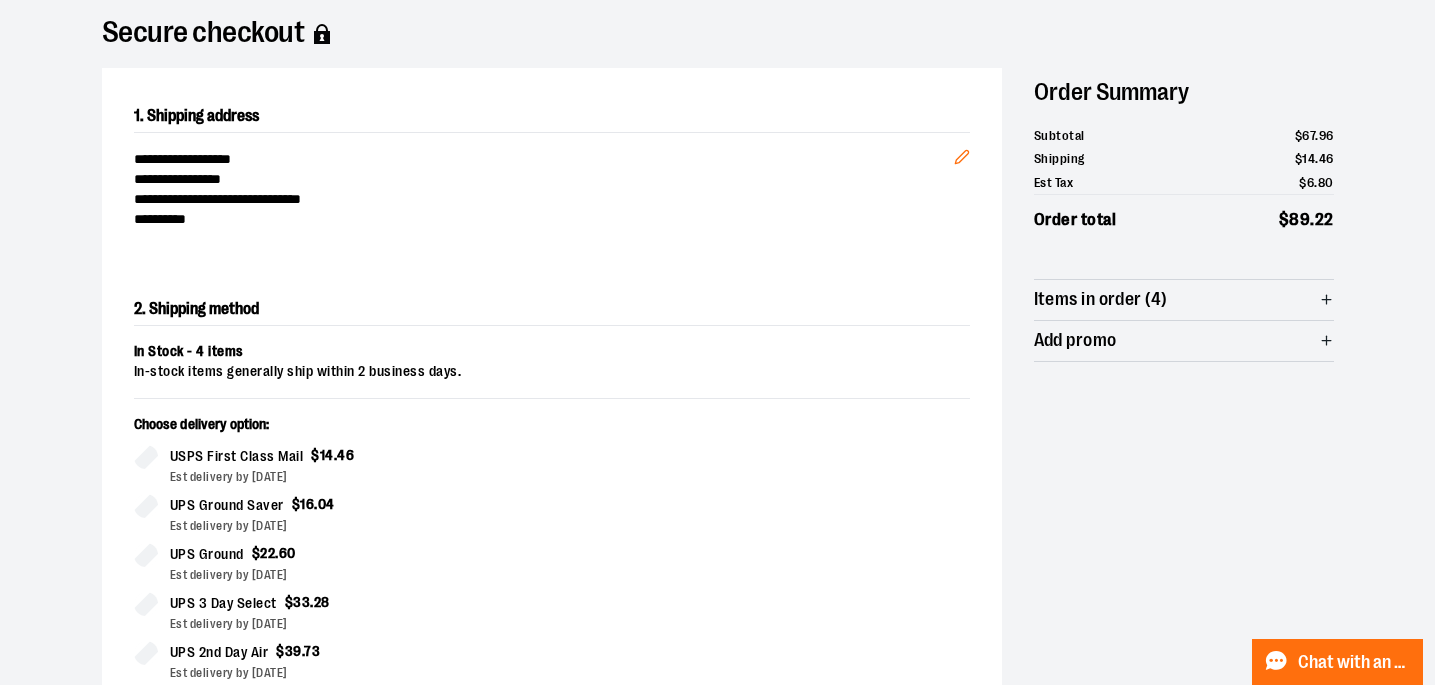 scroll, scrollTop: 0, scrollLeft: 0, axis: both 